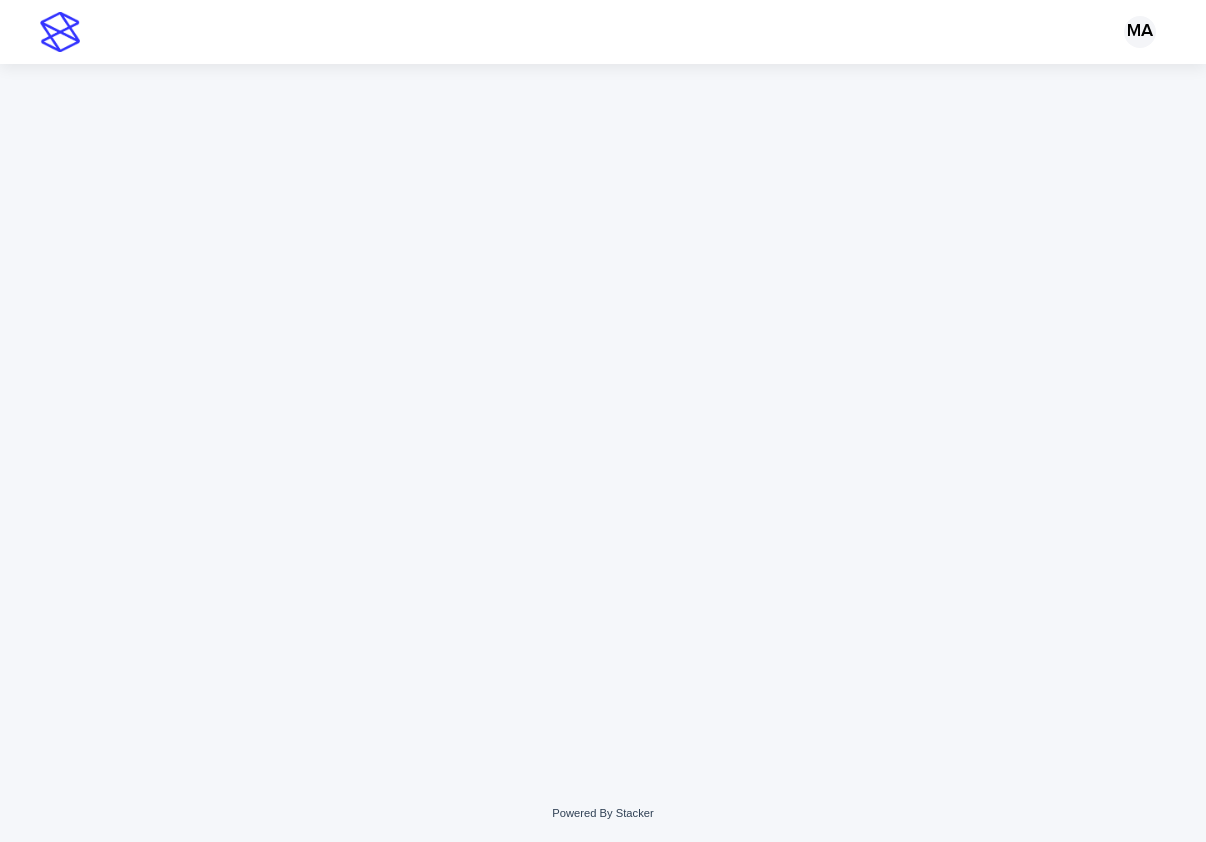 scroll, scrollTop: 0, scrollLeft: 0, axis: both 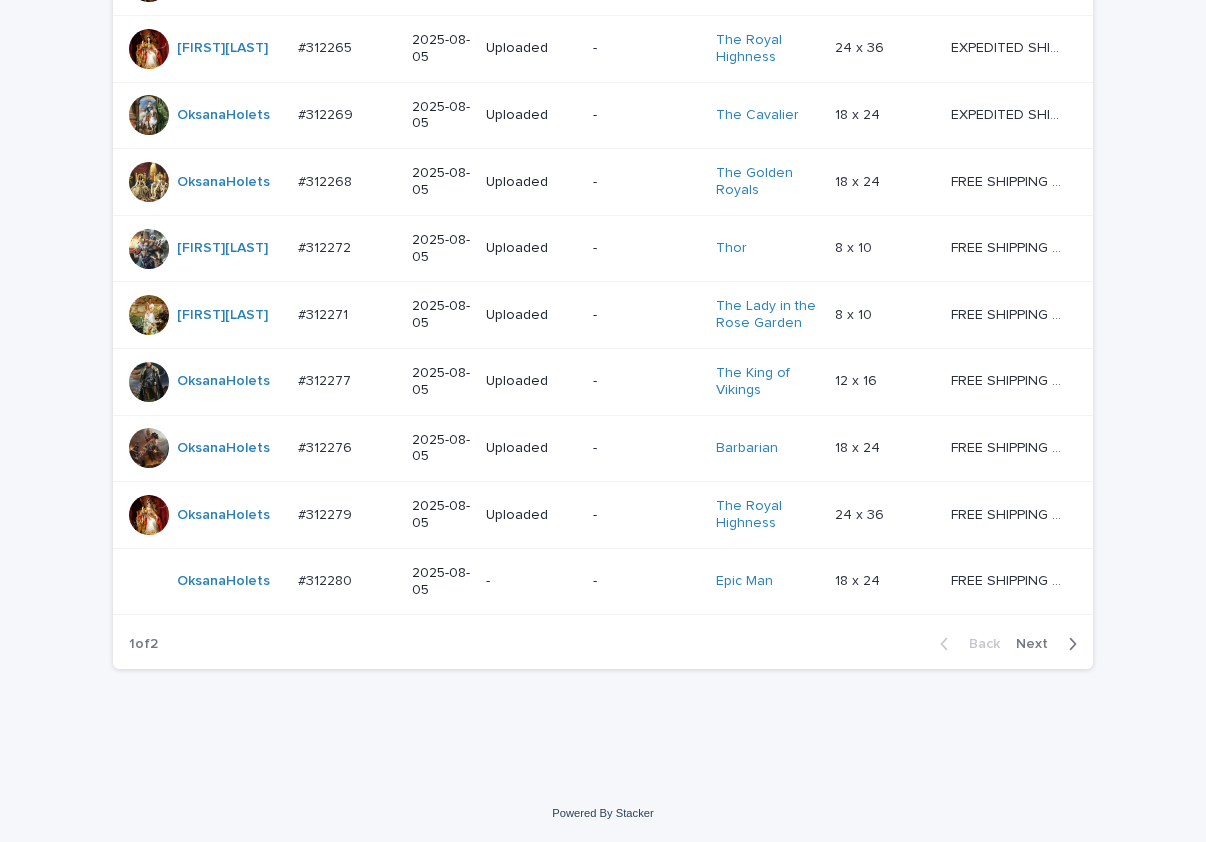 click on "Next" at bounding box center [1038, 644] 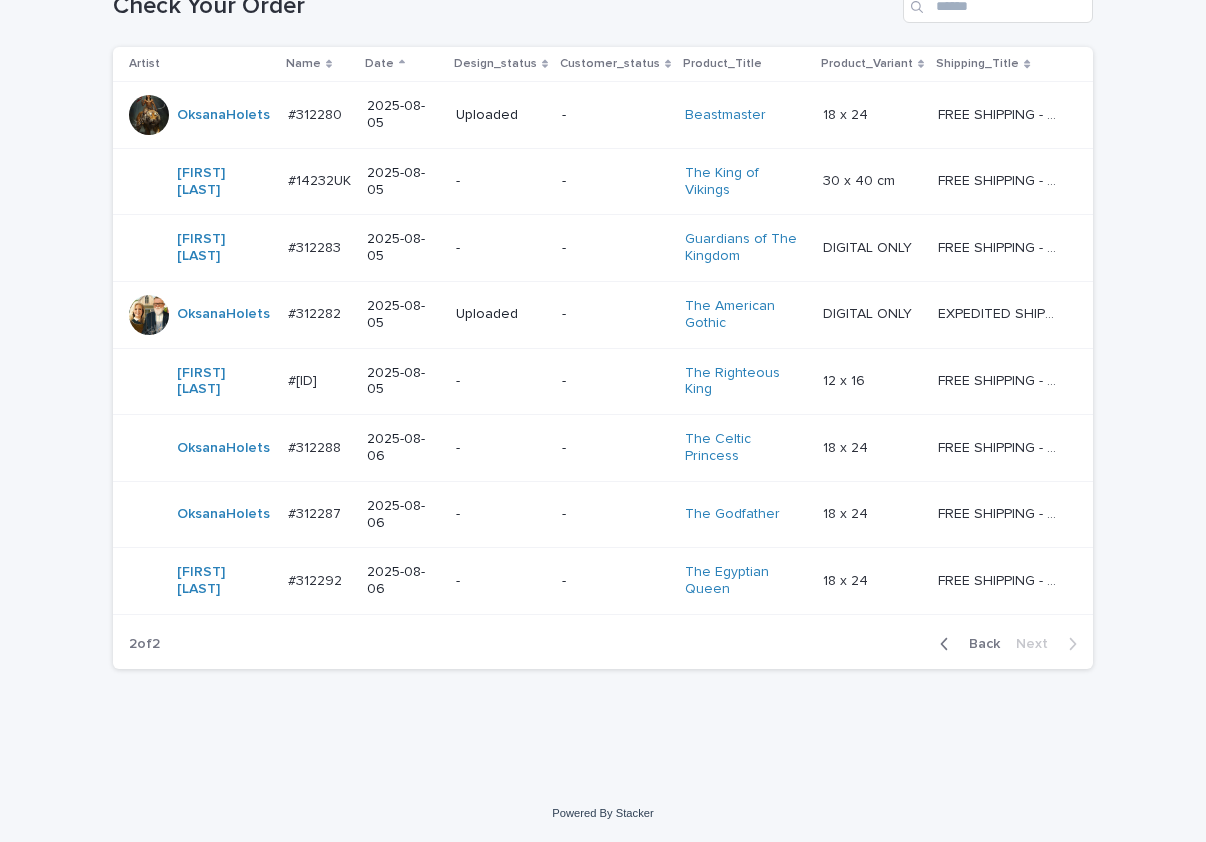 scroll, scrollTop: 314, scrollLeft: 0, axis: vertical 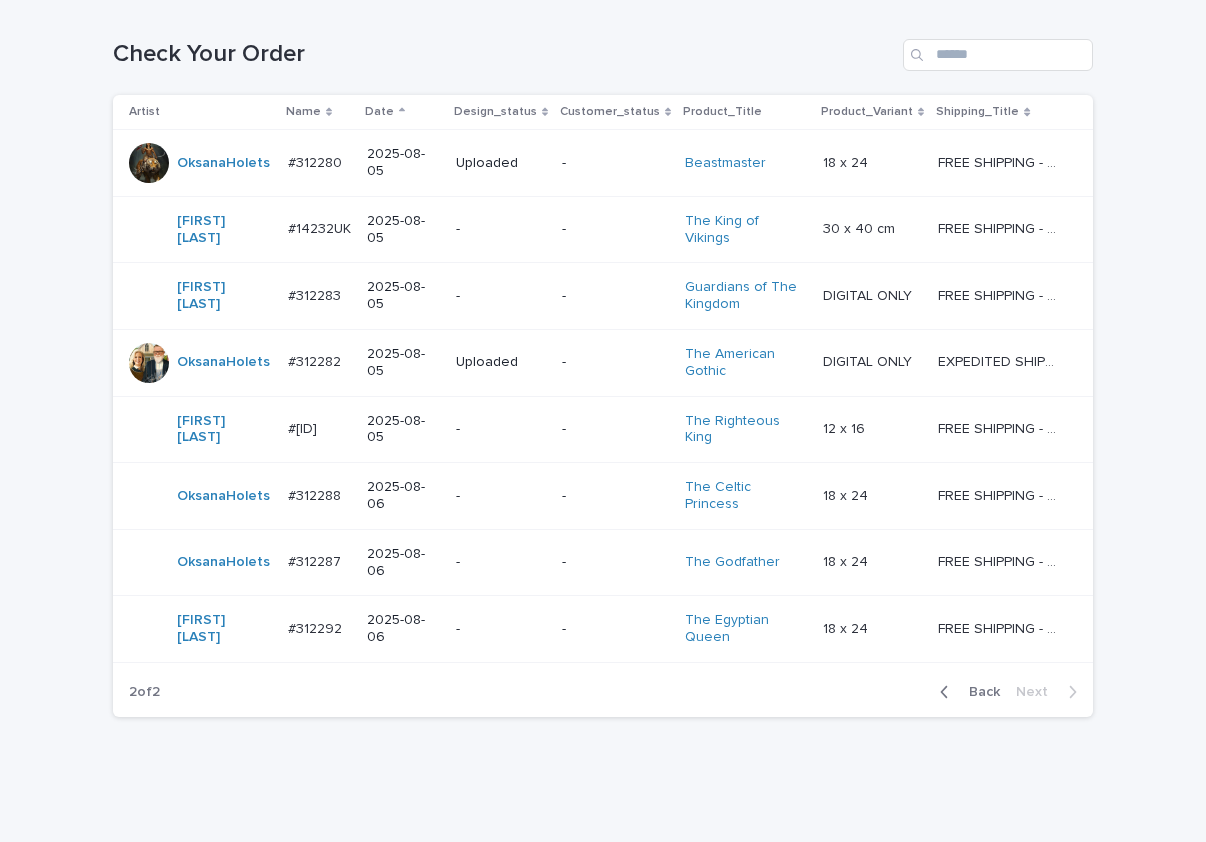 click on "-" at bounding box center (501, 629) 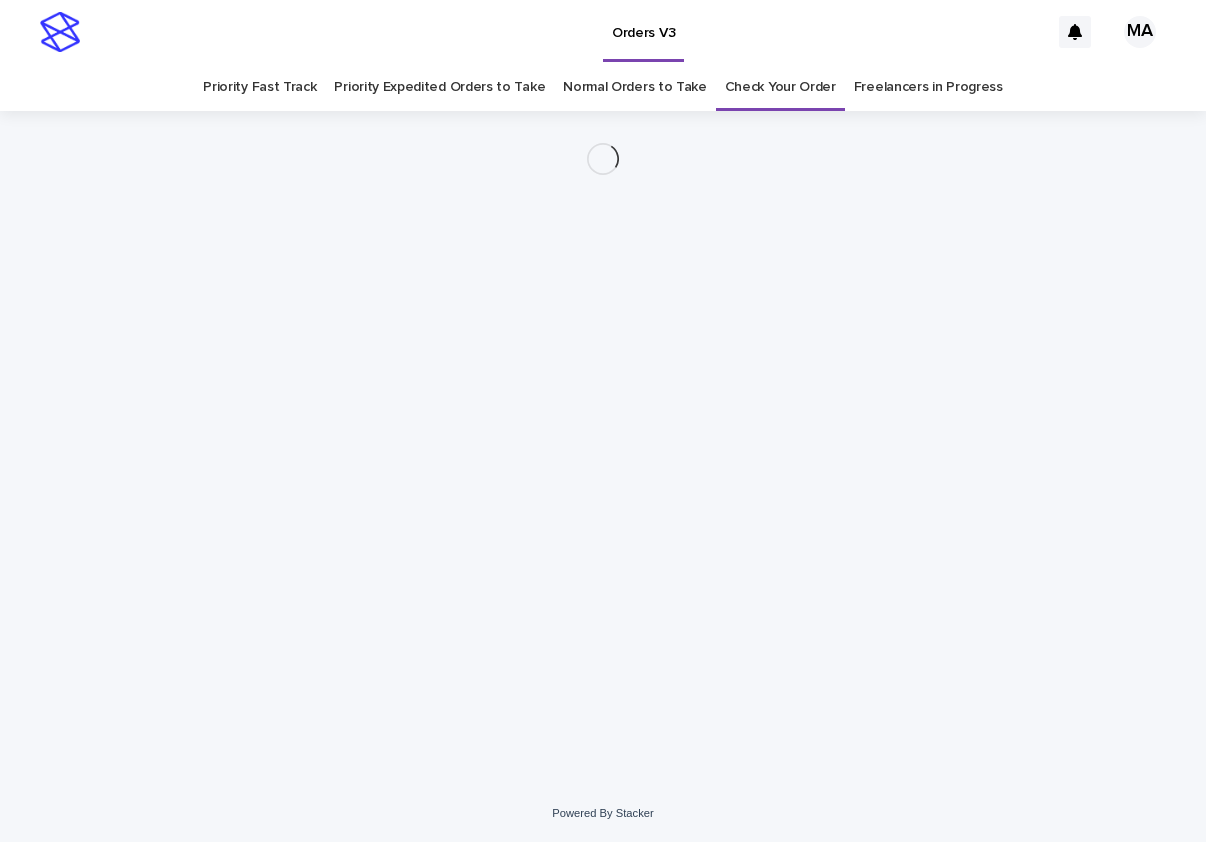scroll, scrollTop: 0, scrollLeft: 0, axis: both 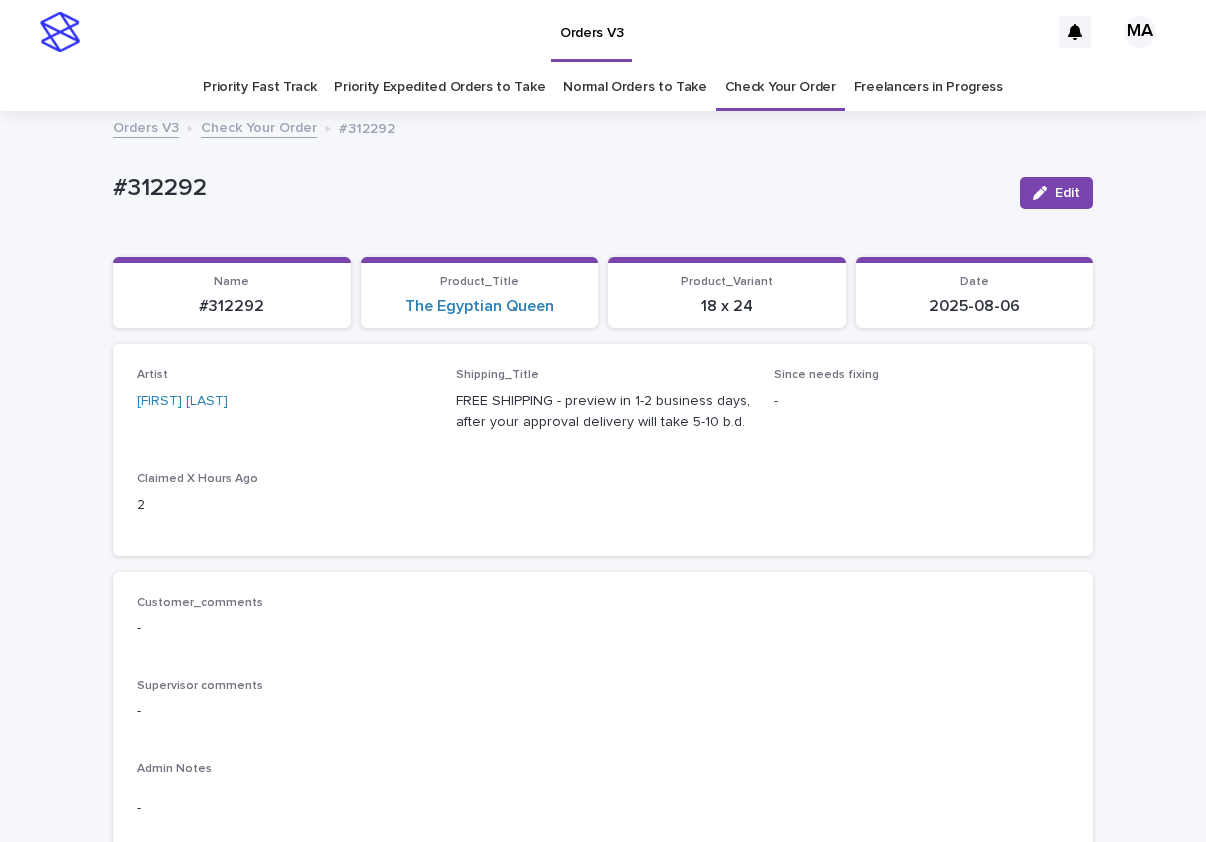 click on "Loading... Saving… Loading... Saving… #[ID] Edit #[ID] Edit Sorry, there was an error saving your record. Please try again. Please fill out the required fields below. Loading... Saving… Loading... Saving… Loading... Saving… Name #[ID] Product_Title The Egyptian Queen   Product_Variant 18 x 24 Date [DATE] Loading... Saving… Artist [FIRST][LAST]   Shipping_Title FREE SHIPPING - preview in 1-2 business days, after your approval delivery will take 5-10 b.d. Since needs fixing - Claimed X Hours Ago 2 Loading... Saving… Customer_comments - Supervisor comments - Admin Notes - Loading... Saving… Client_Images Uploaded image:
_Uploaded image (direct link):
Notes Uploaded image:
_product-type:portrait Photo not OK - Additional Pet no Pet_Images - - -" at bounding box center [603, 1055] 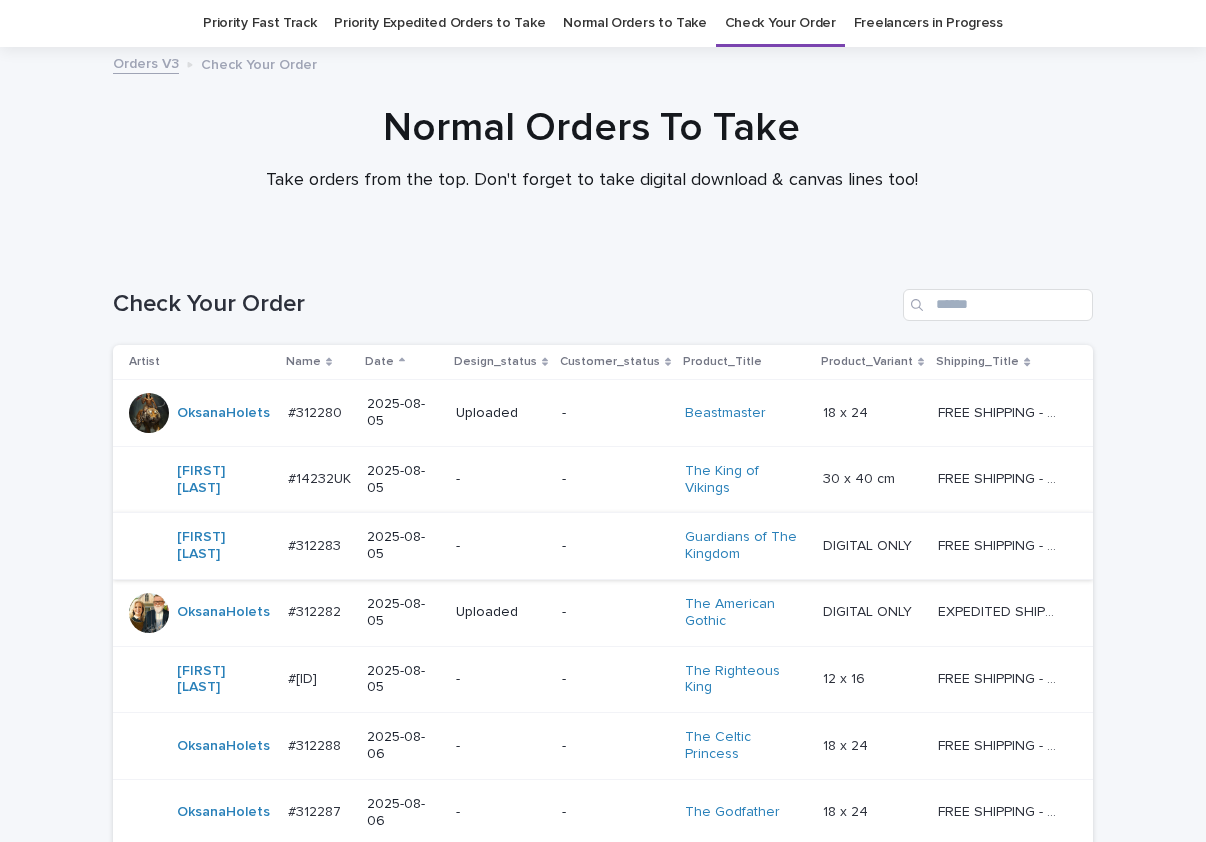 scroll, scrollTop: 314, scrollLeft: 0, axis: vertical 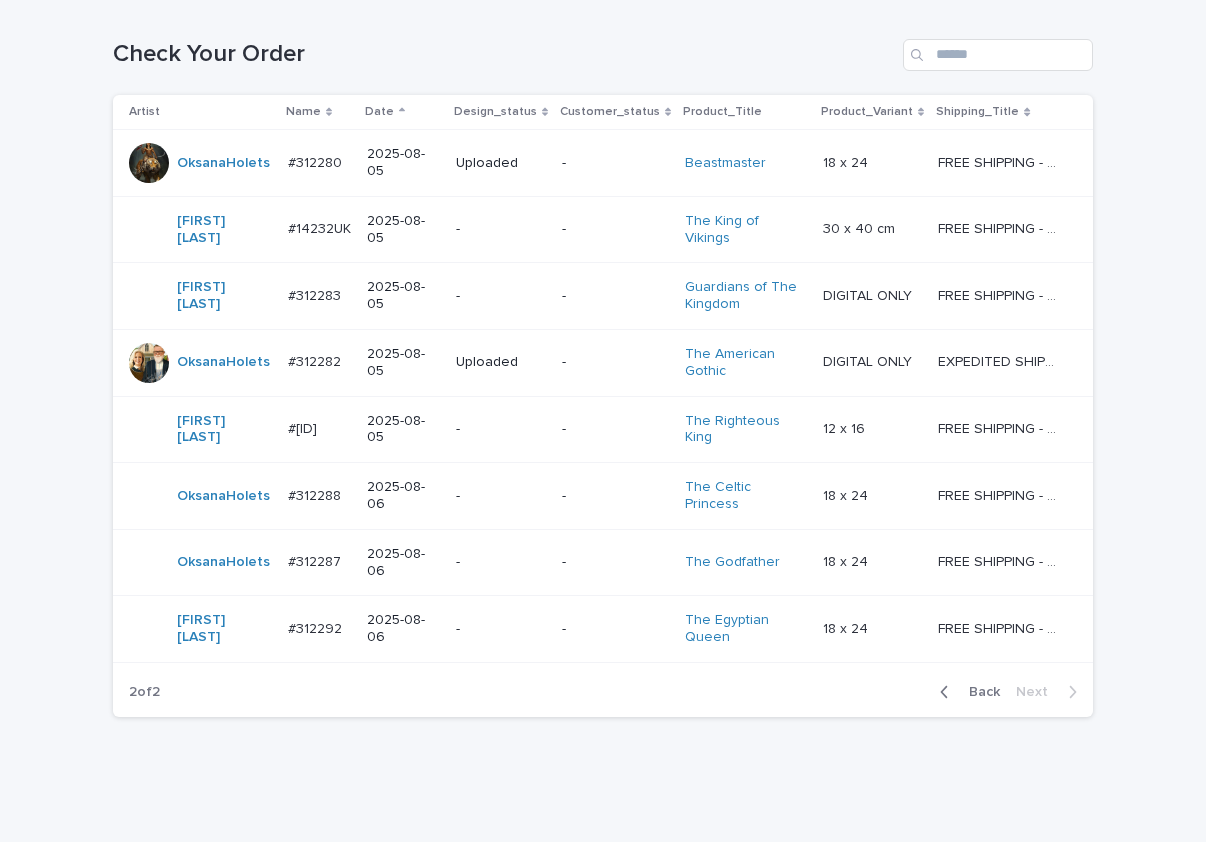 click on "-" at bounding box center [501, 562] 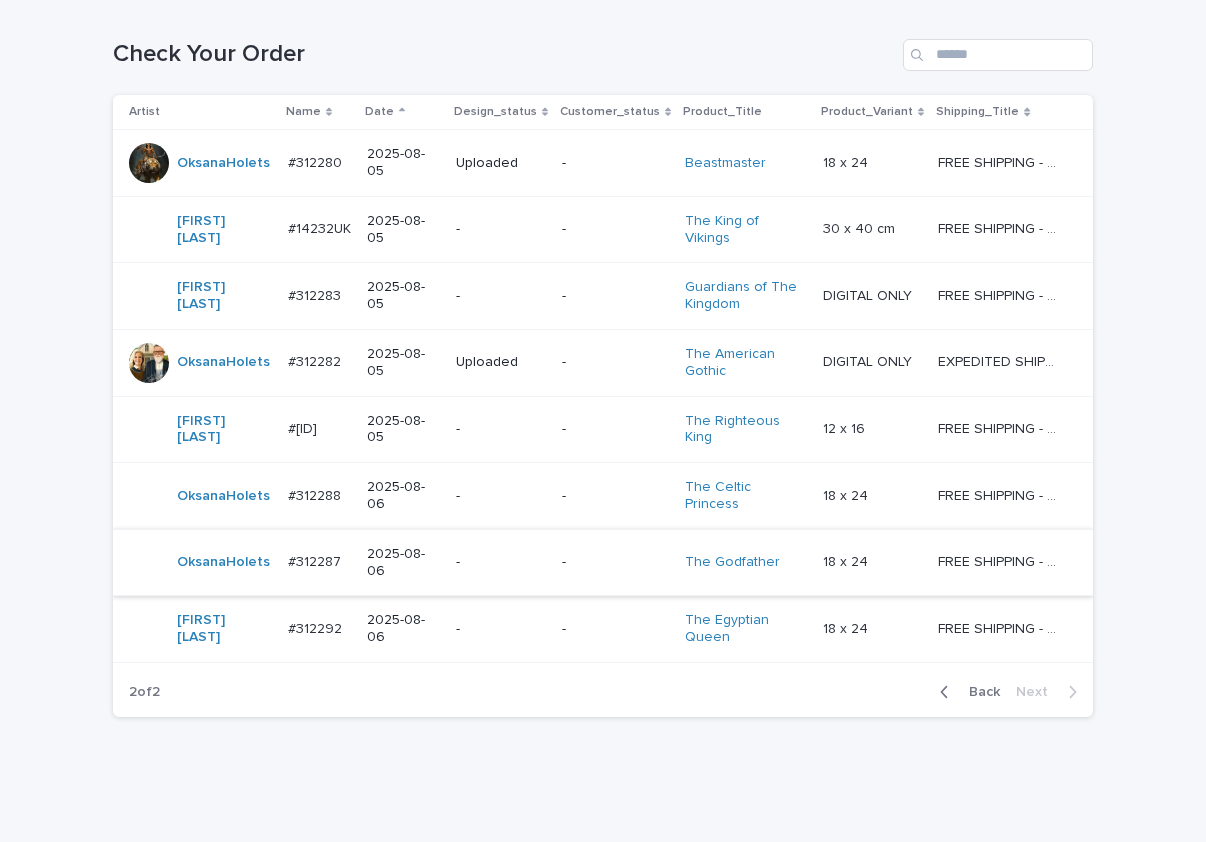 scroll, scrollTop: 0, scrollLeft: 0, axis: both 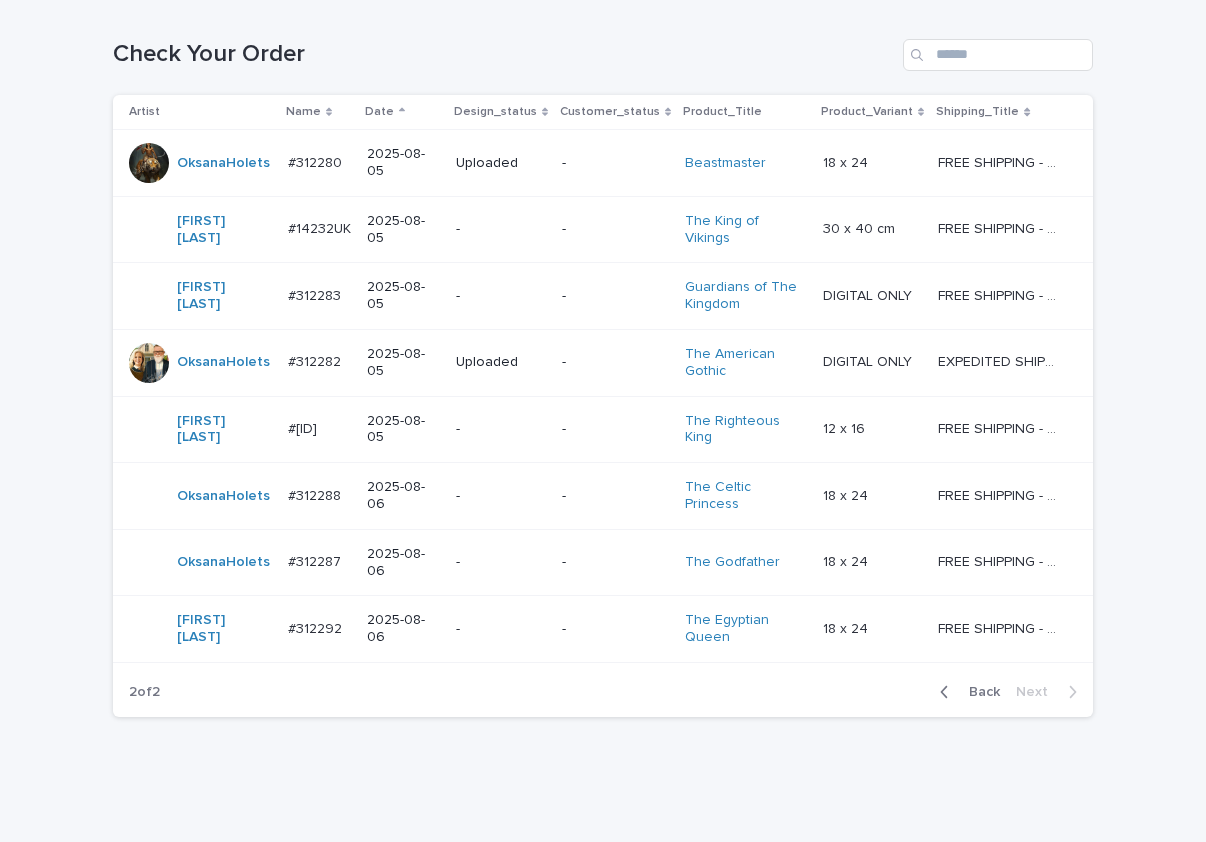 click on "-" at bounding box center (501, 429) 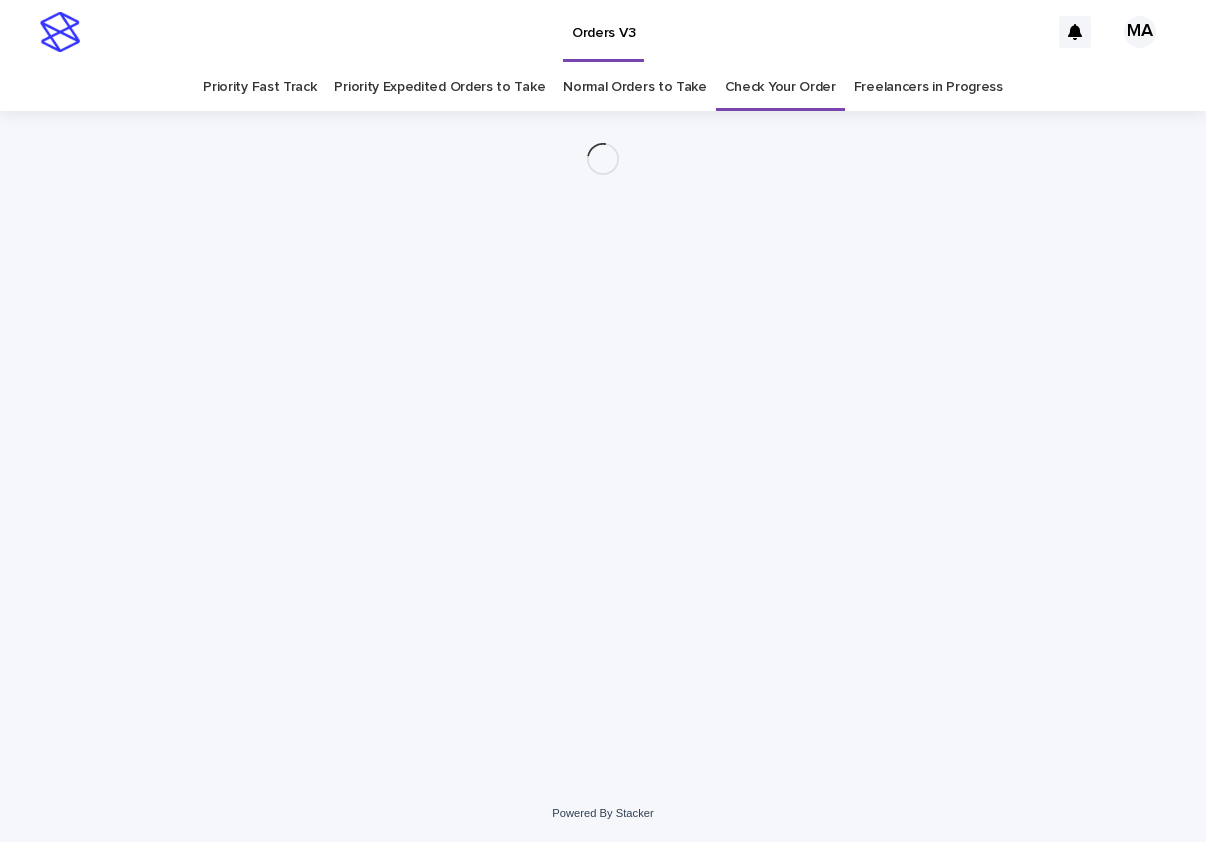 scroll, scrollTop: 0, scrollLeft: 0, axis: both 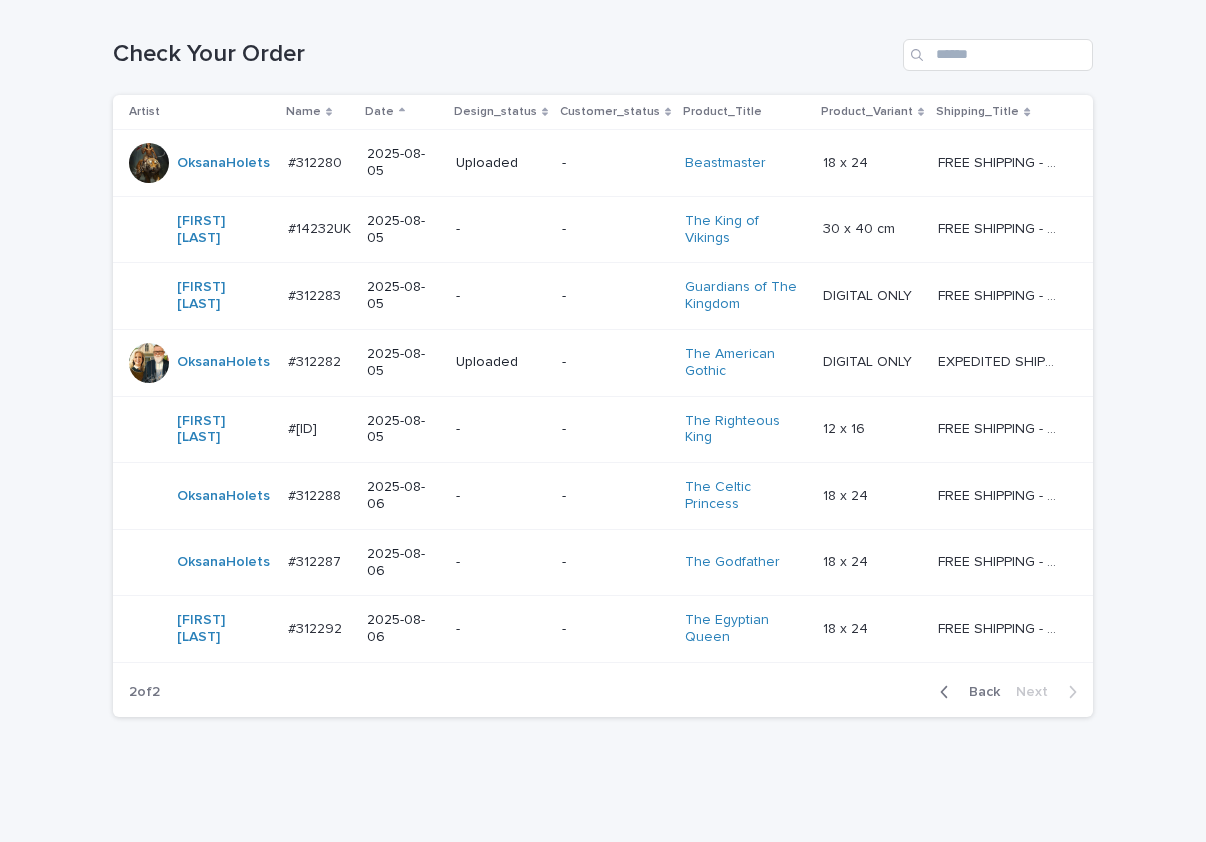 click on "-" at bounding box center [501, 296] 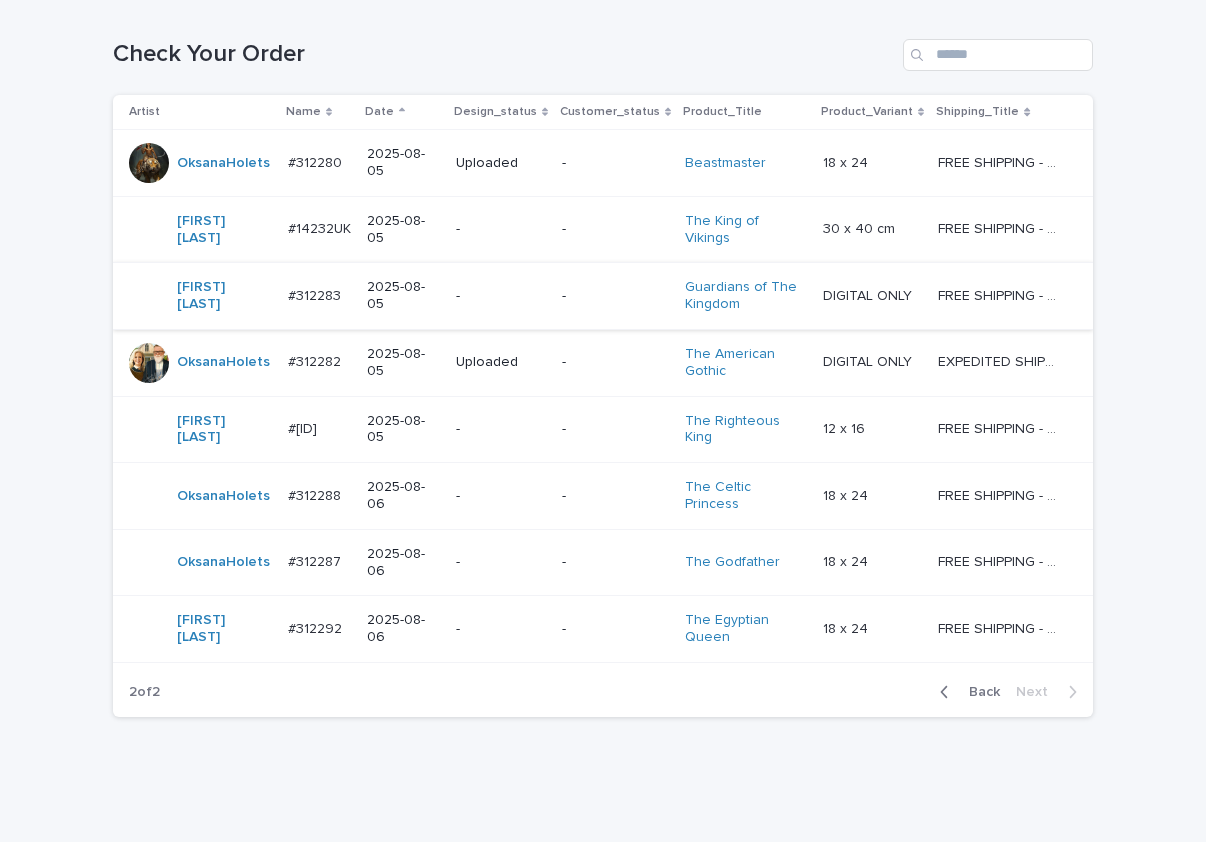 scroll, scrollTop: 0, scrollLeft: 0, axis: both 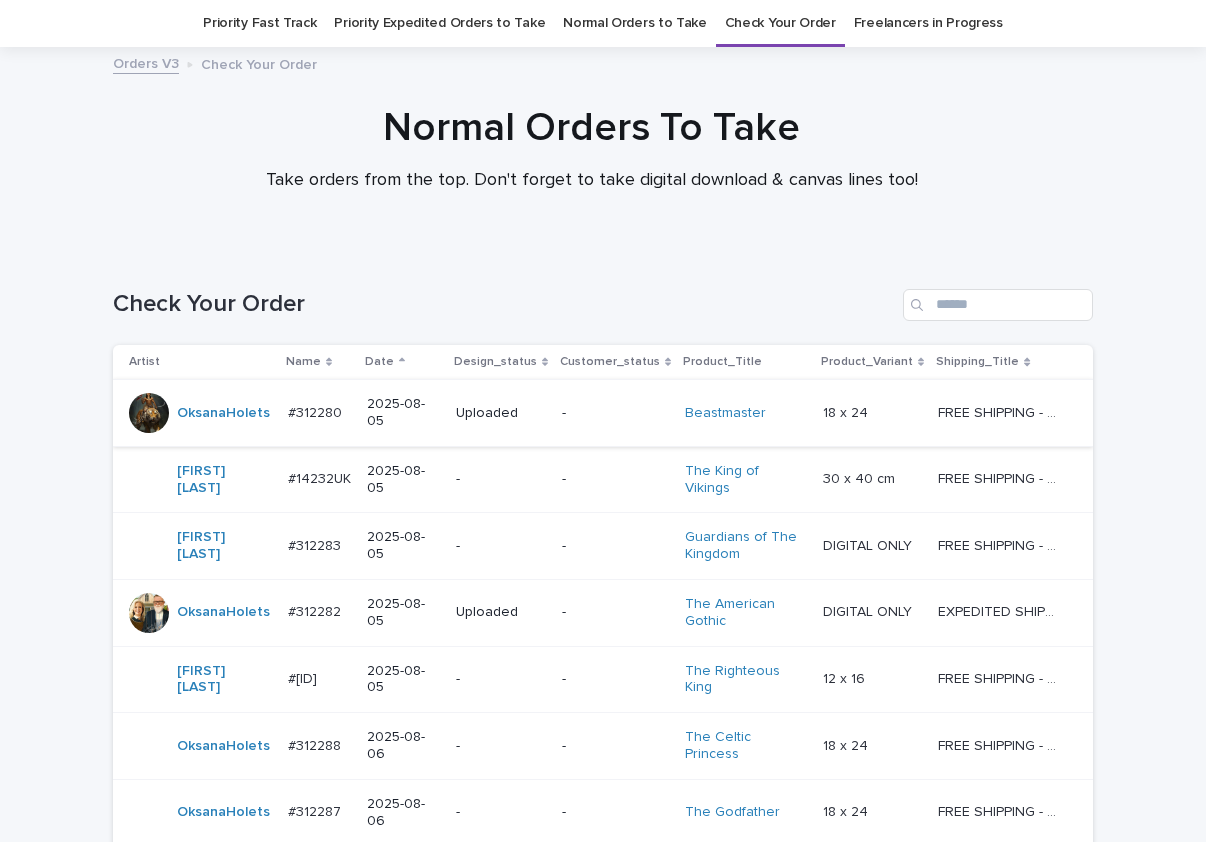 click on "-" at bounding box center [501, 479] 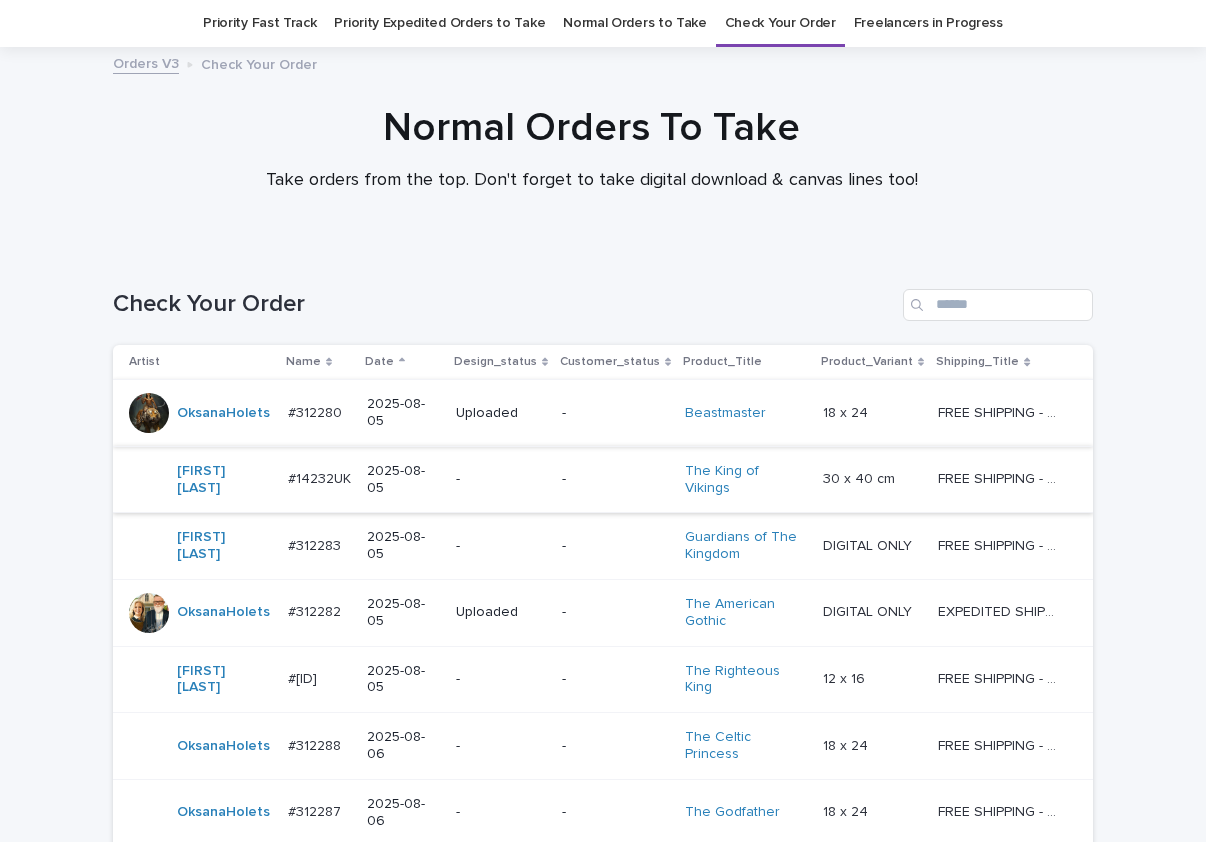scroll, scrollTop: 0, scrollLeft: 0, axis: both 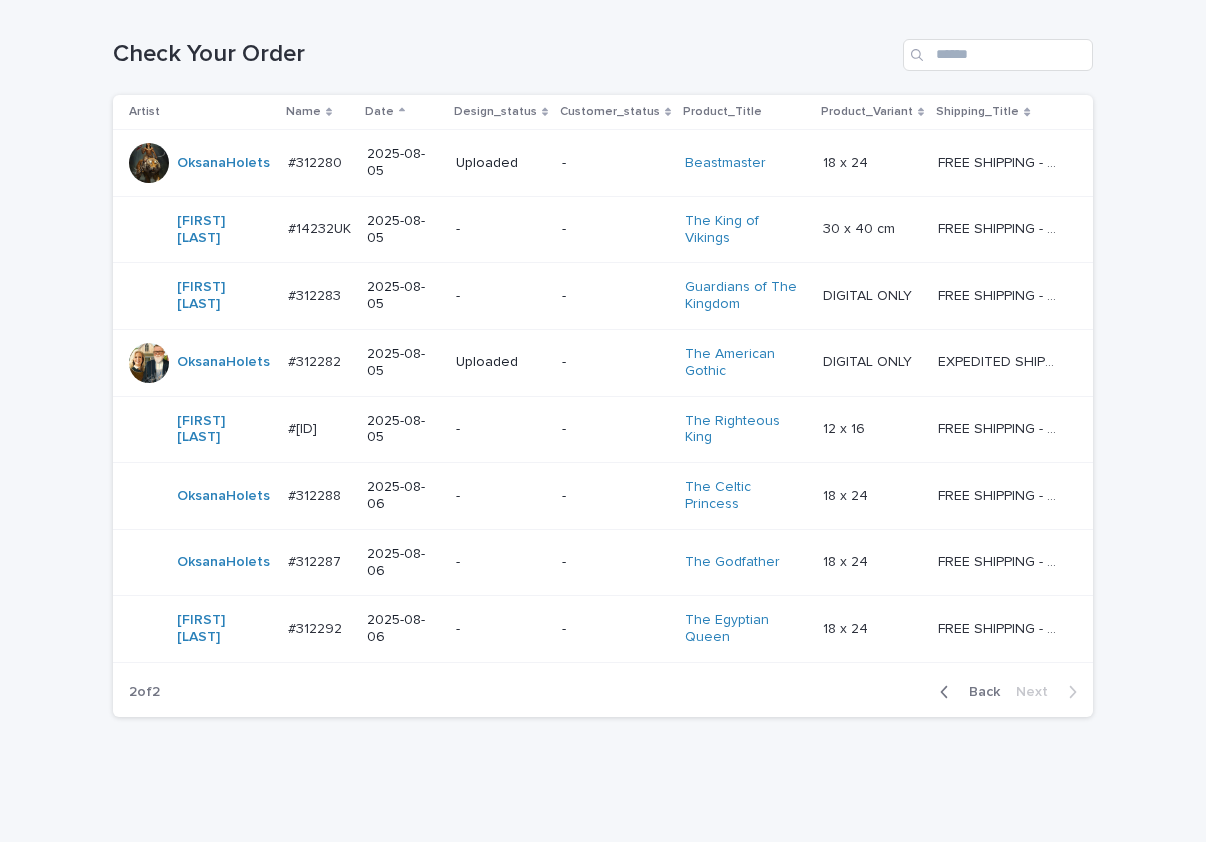 click on "-" at bounding box center (615, 362) 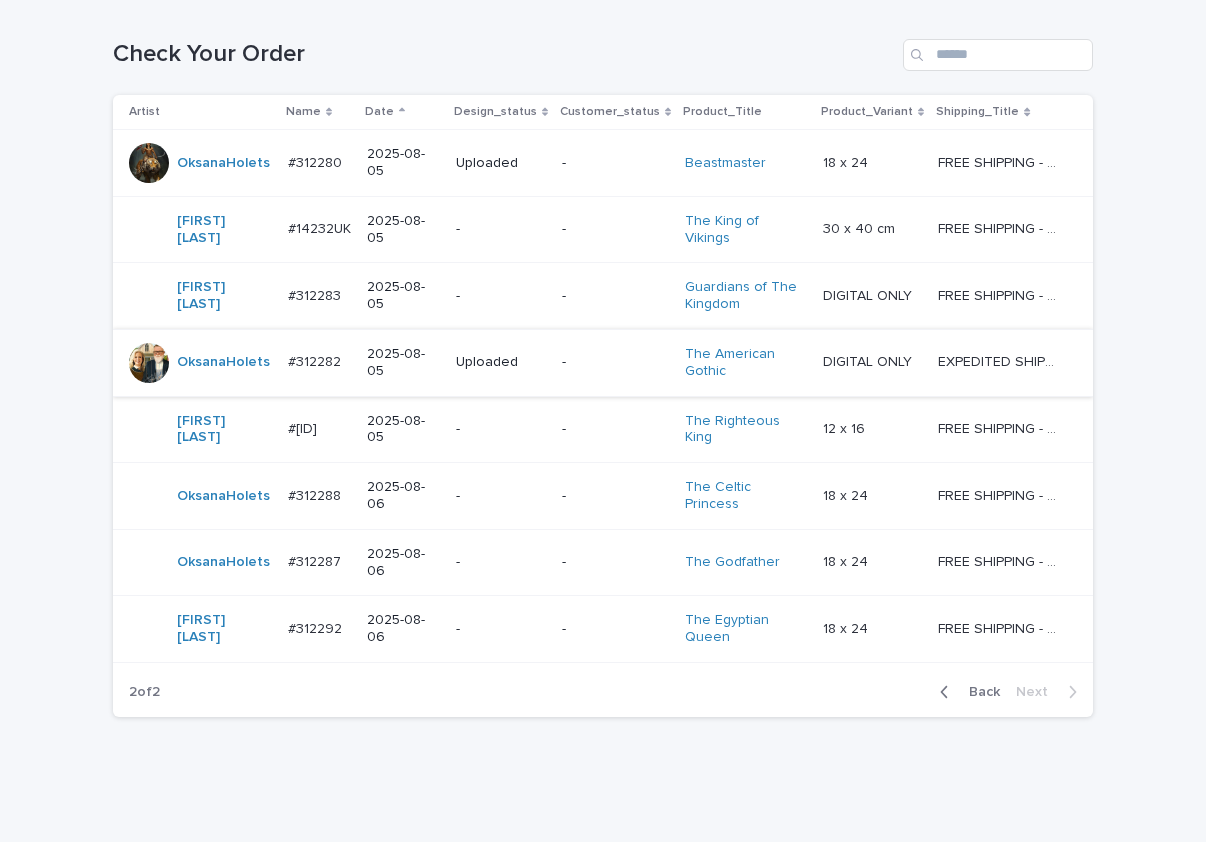 scroll, scrollTop: 0, scrollLeft: 0, axis: both 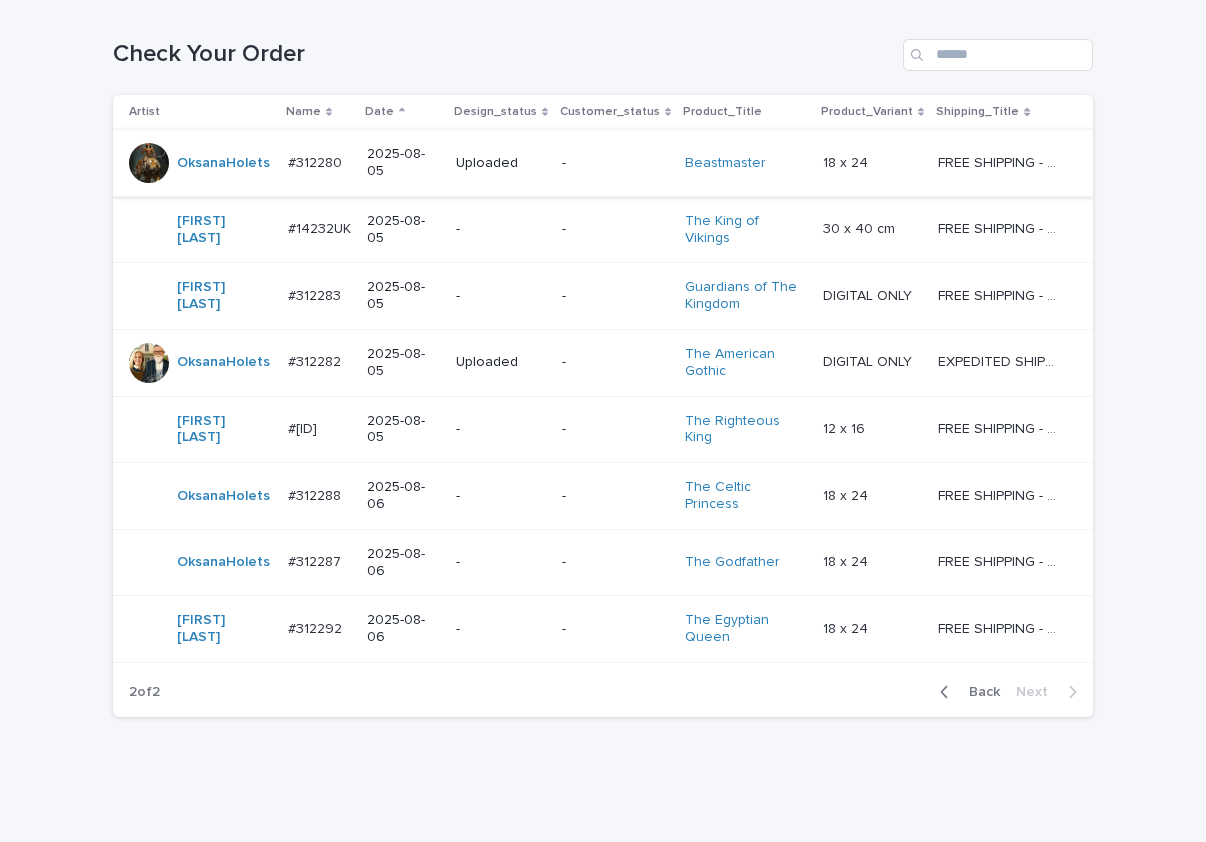 click on "Loading... Saving… Loading... Saving… Check Your Order Artist Name Date Design_status Customer_status Product_Title Product_Variant Shipping_Title [FIRST][LAST]   #[ID] #[ID]   [DATE] Uploaded - Beastmaster   18 x 24 18 x 24   FREE SHIPPING - preview in 1-2 business days, after your approval delivery will take 5-10 b.d. FREE SHIPPING - preview in 1-2 business days, after your approval delivery will take 5-10 b.d.   [FIRST][LAST]   #[ID] #[ID]   [DATE] - - The King of Vikings   30 x 40 cm 30 x 40 cm   FREE SHIPPING - preview in 1-2 business days, after your approval delivery will take 10-12 business days FREE SHIPPING - preview in 1-2 business days, after your approval delivery will take 10-12 business days   [FIRST][LAST]   #[ID] #[ID]   [DATE] - - Guardians of The Kingdom   DIGITAL ONLY DIGITAL ONLY   FREE SHIPPING - preview in 1-2 business days, after your approval delivery will take 5-10 b.d.   [FIRST][LAST]   #[ID] #[ID]   [DATE] Uploaded - The American Gothic" at bounding box center [603, 416] 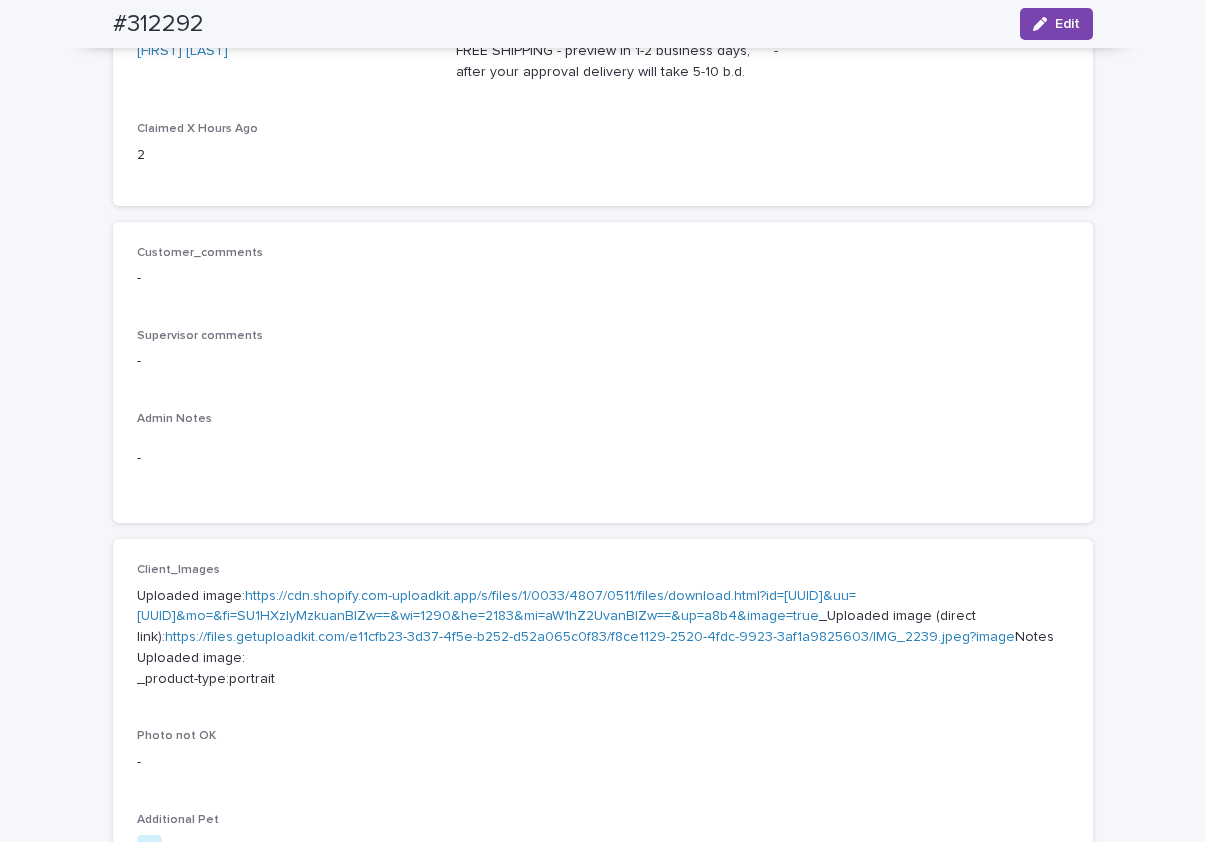 scroll, scrollTop: 699, scrollLeft: 0, axis: vertical 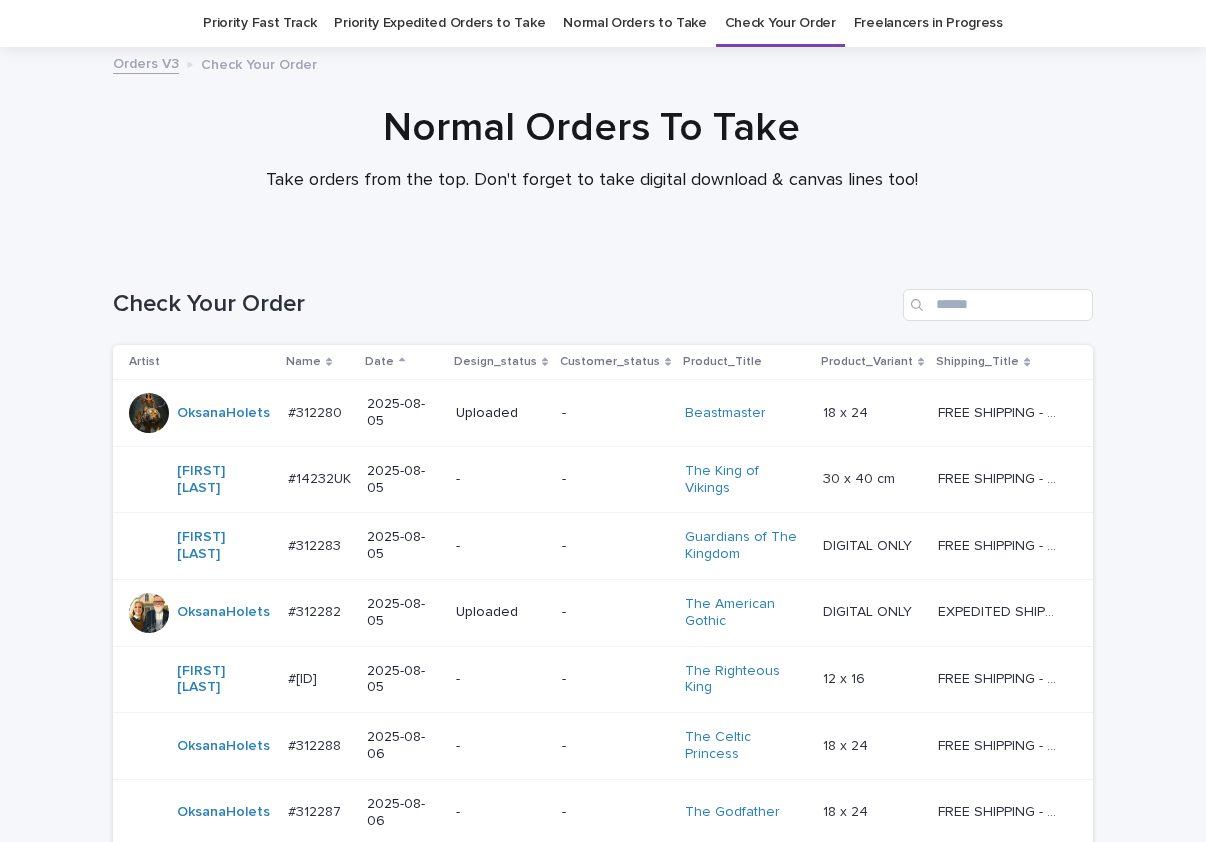 click on "-" at bounding box center (501, 479) 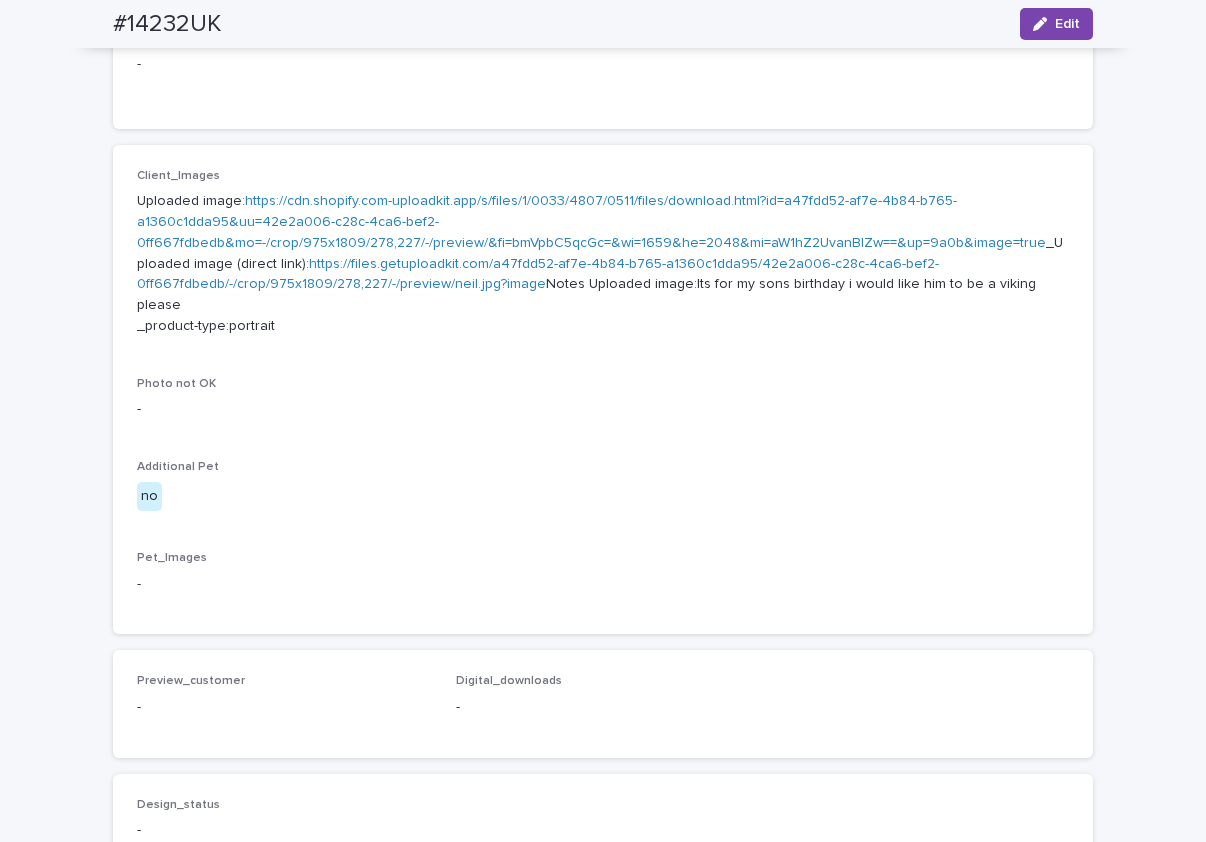 scroll, scrollTop: 1114, scrollLeft: 0, axis: vertical 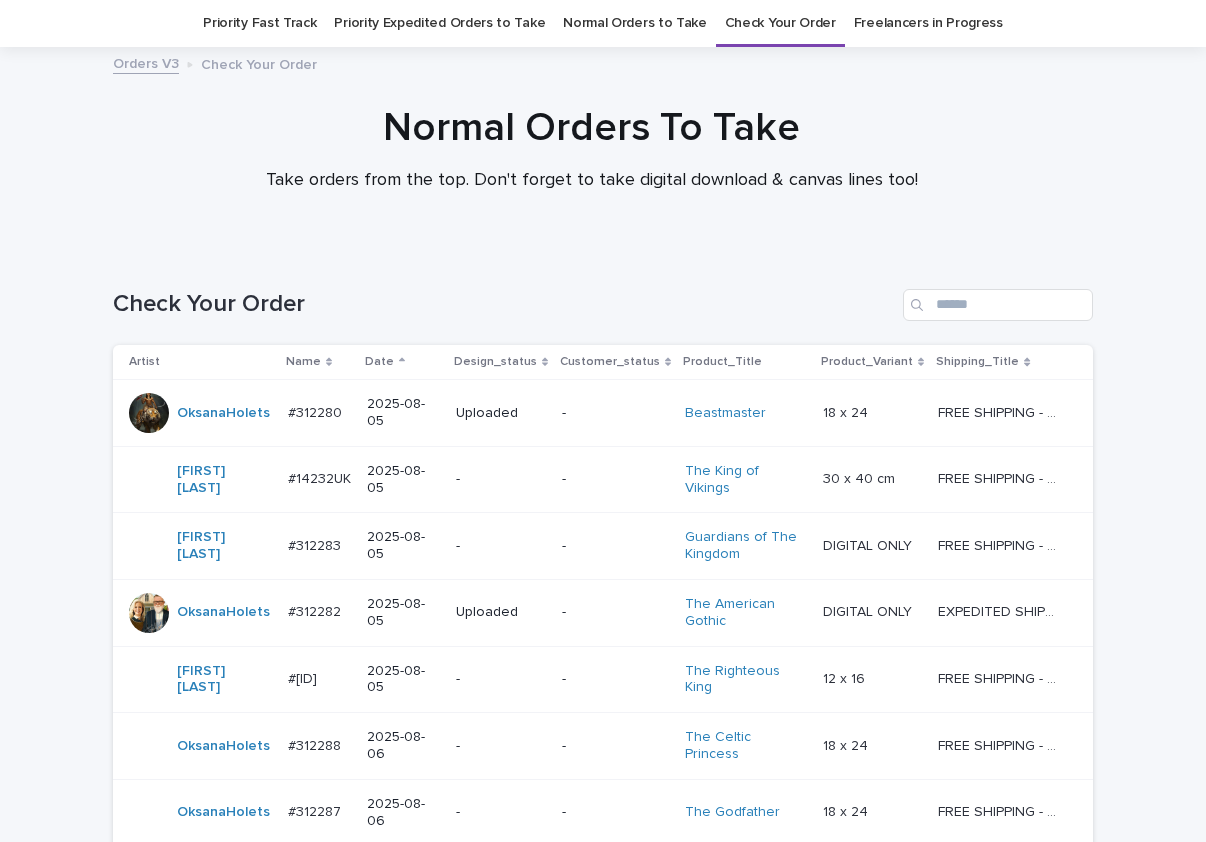click on "-" at bounding box center (501, 546) 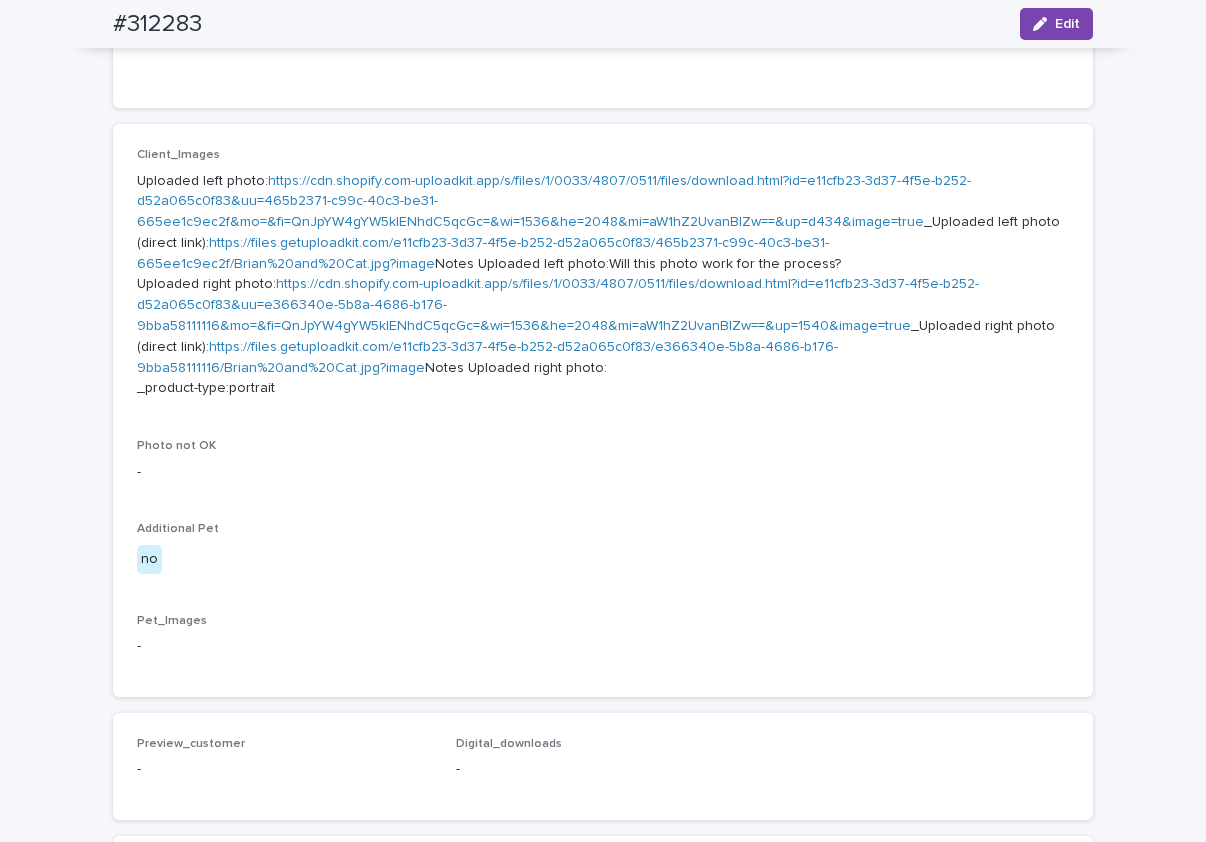 scroll, scrollTop: 1114, scrollLeft: 0, axis: vertical 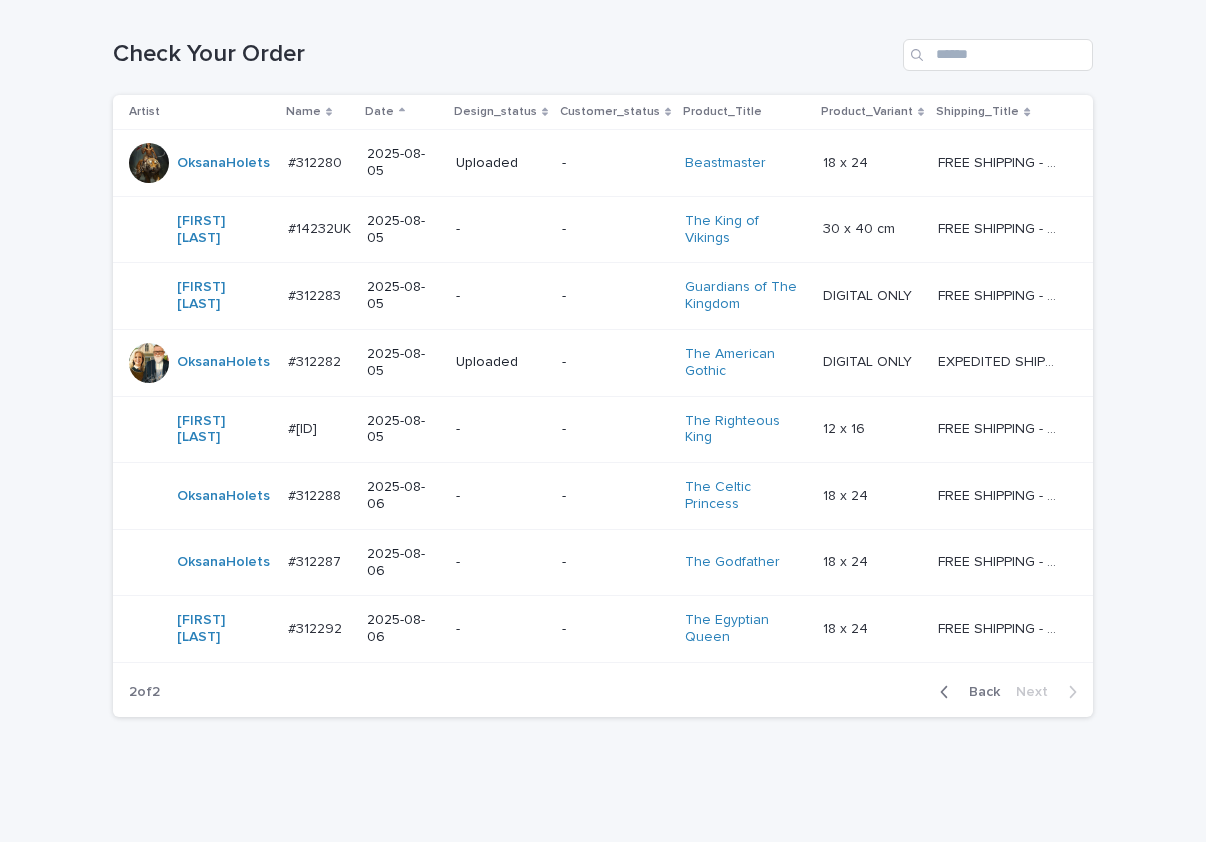 click on "-" at bounding box center (501, 429) 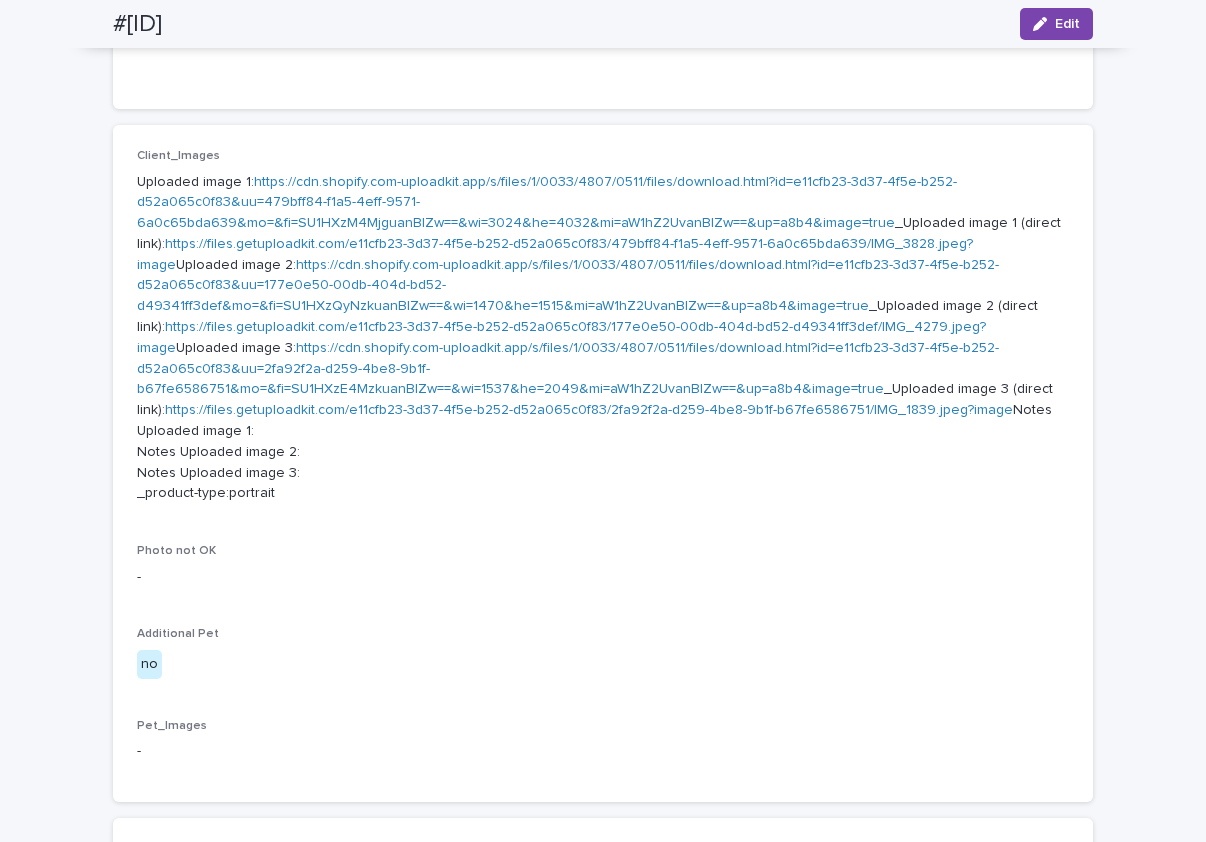 scroll, scrollTop: 1114, scrollLeft: 0, axis: vertical 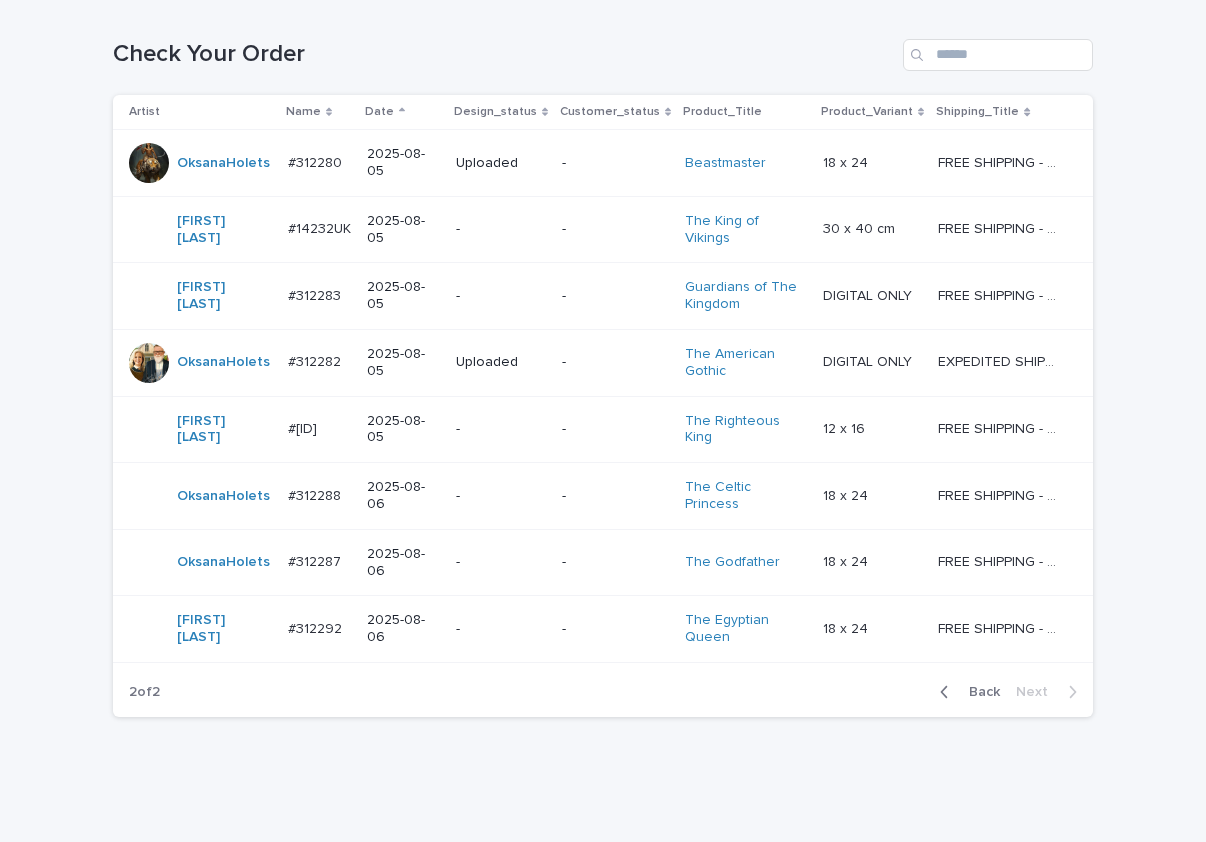 click on "-" at bounding box center [501, 629] 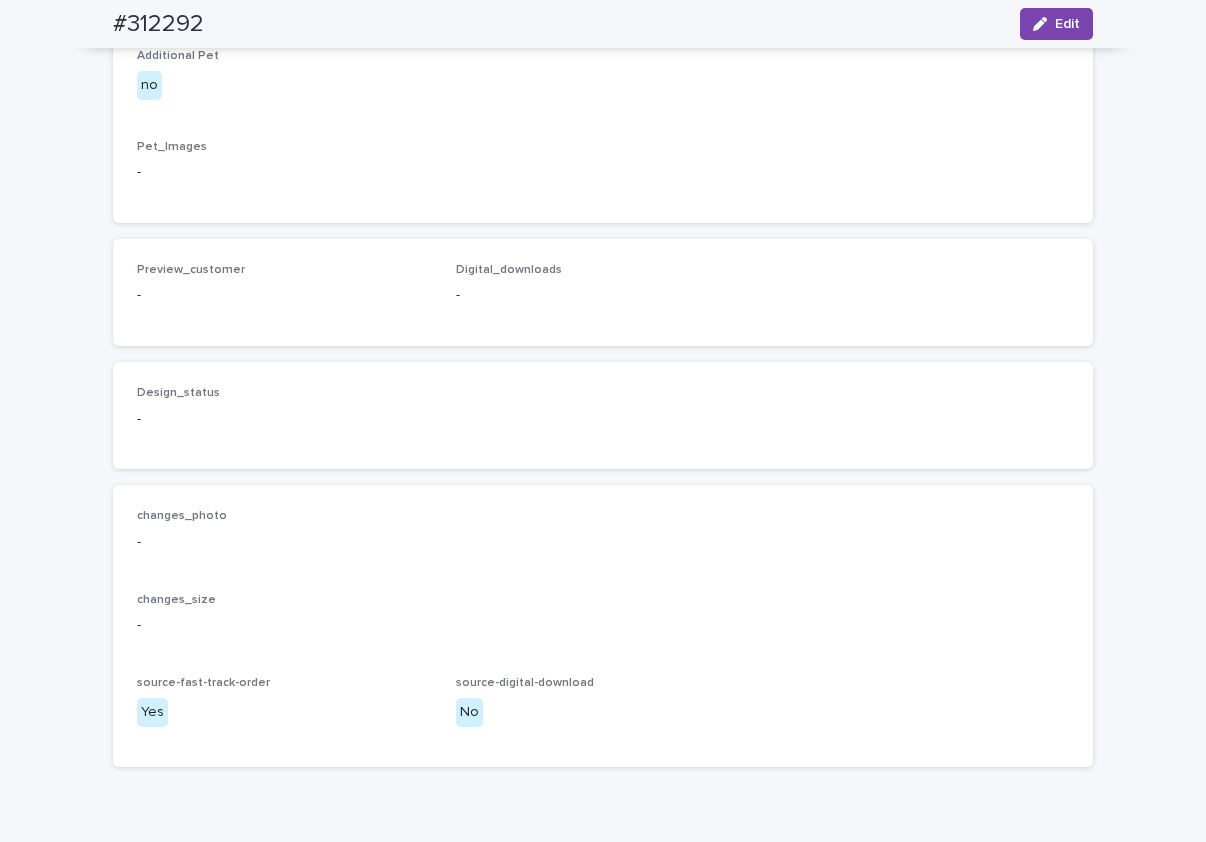 scroll, scrollTop: 415, scrollLeft: 0, axis: vertical 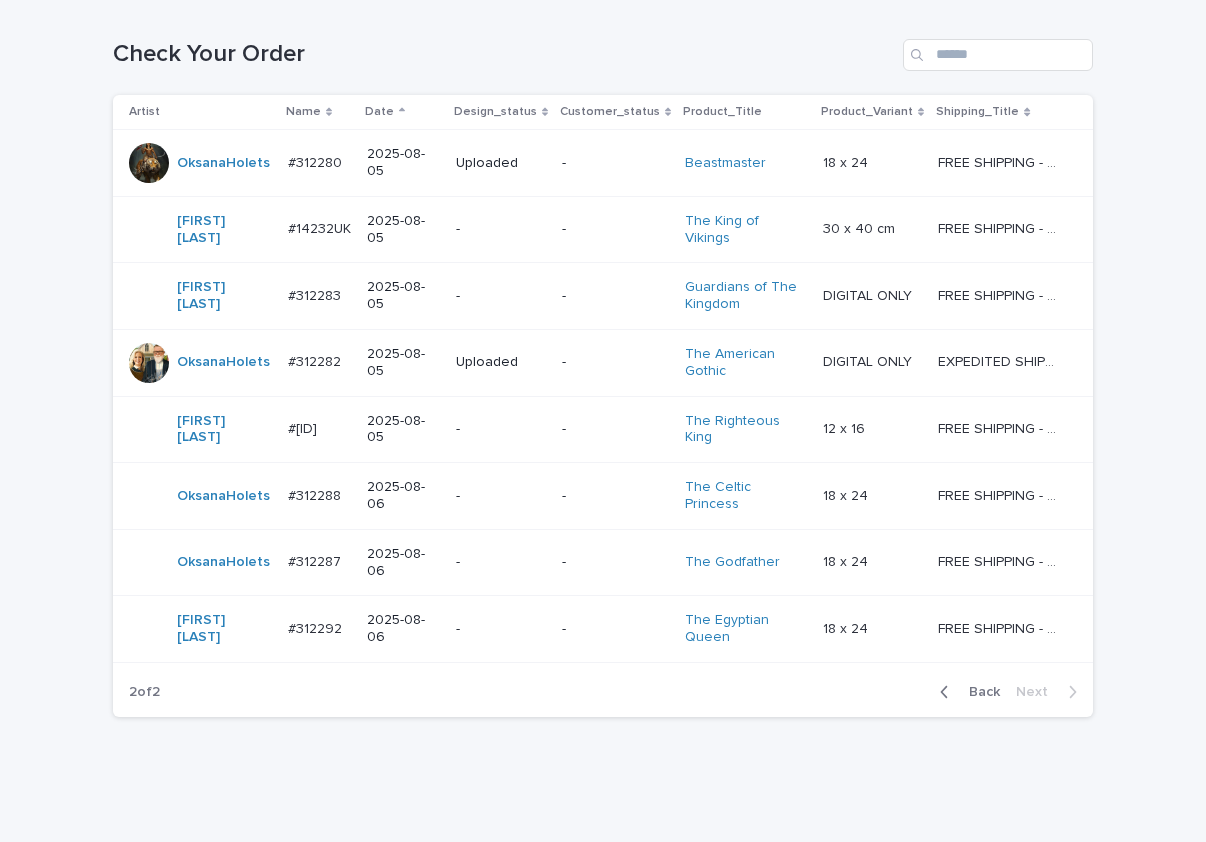 click on "Back" at bounding box center [978, 692] 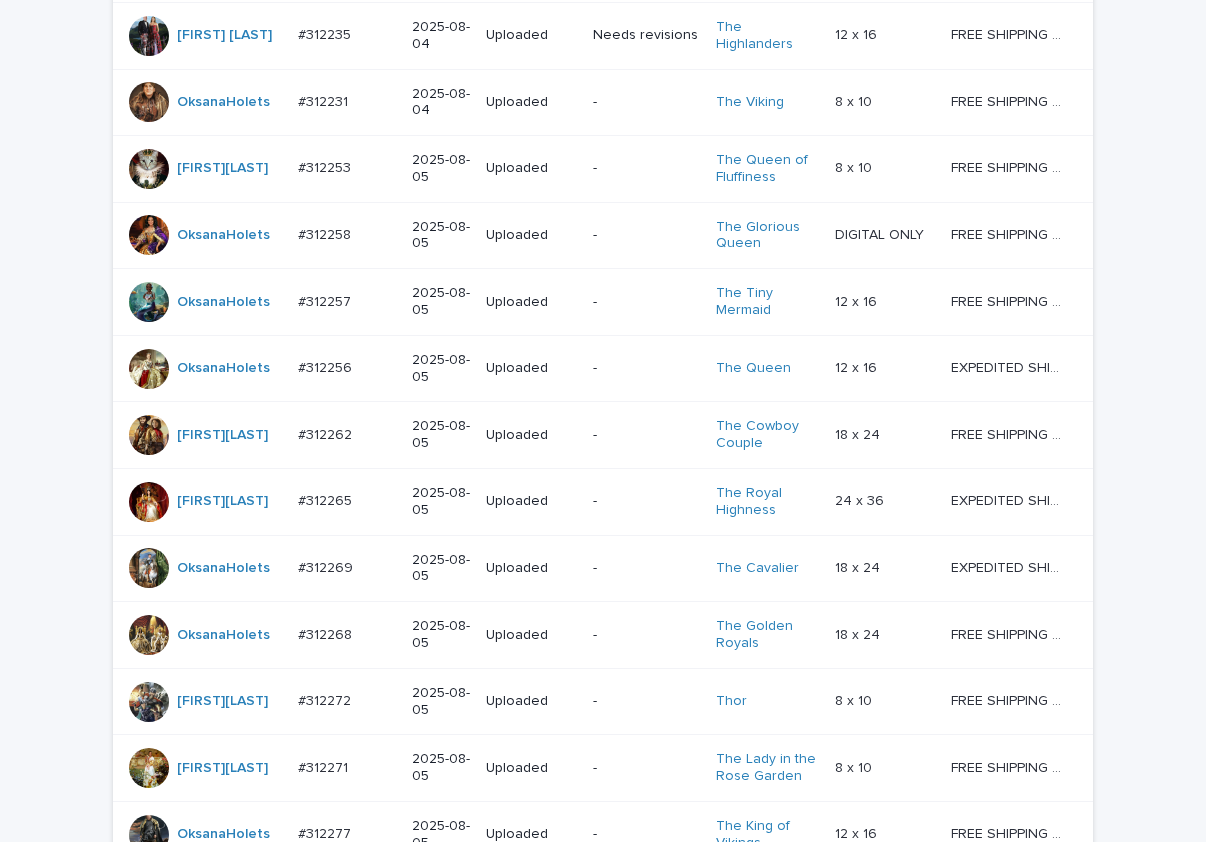 scroll, scrollTop: 1821, scrollLeft: 0, axis: vertical 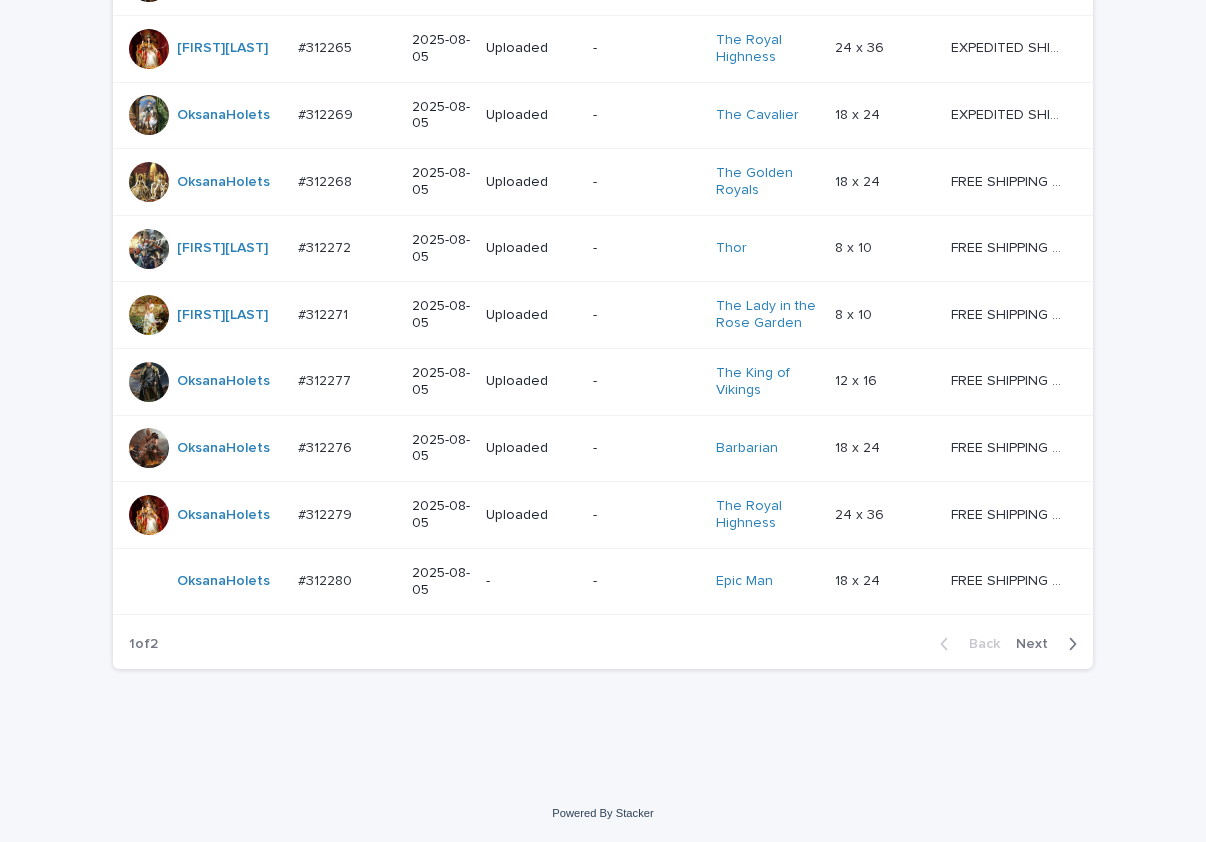 click on "-" at bounding box center [646, 381] 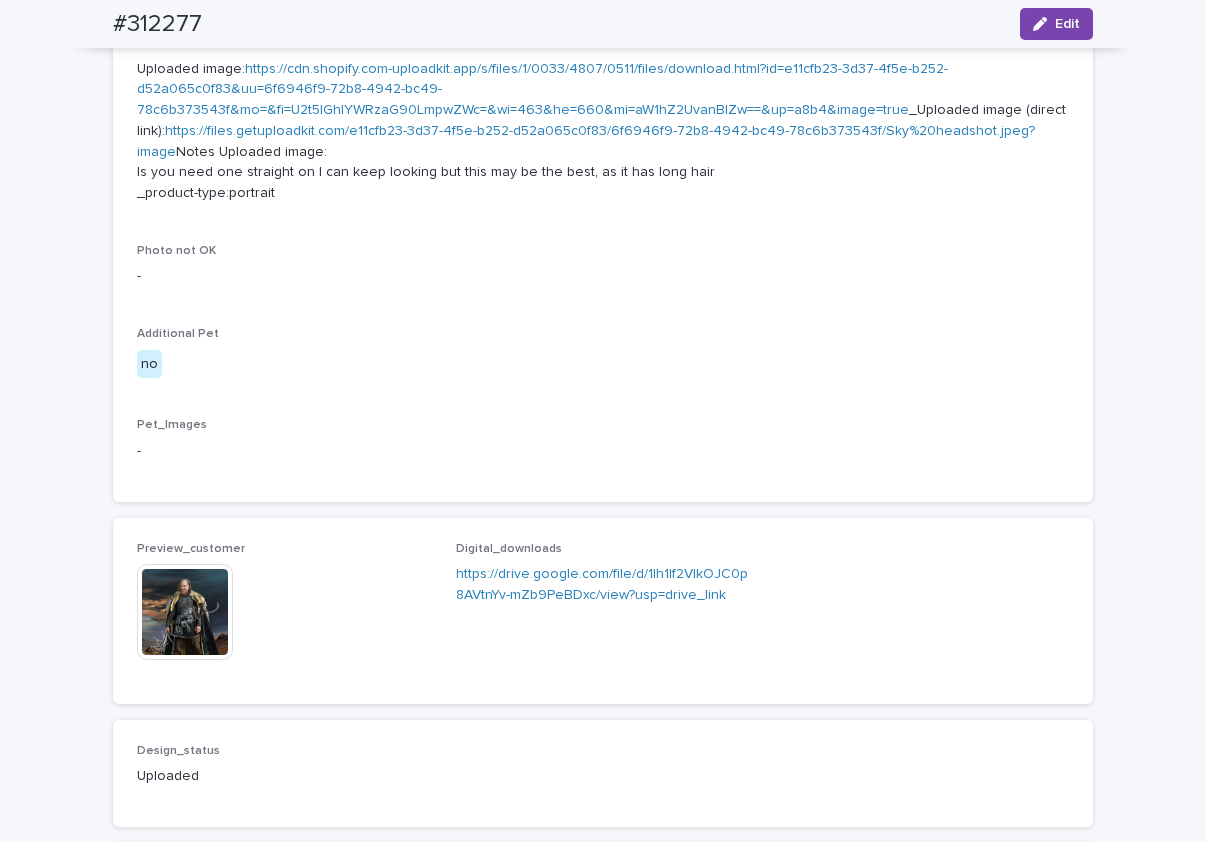 scroll, scrollTop: 1050, scrollLeft: 0, axis: vertical 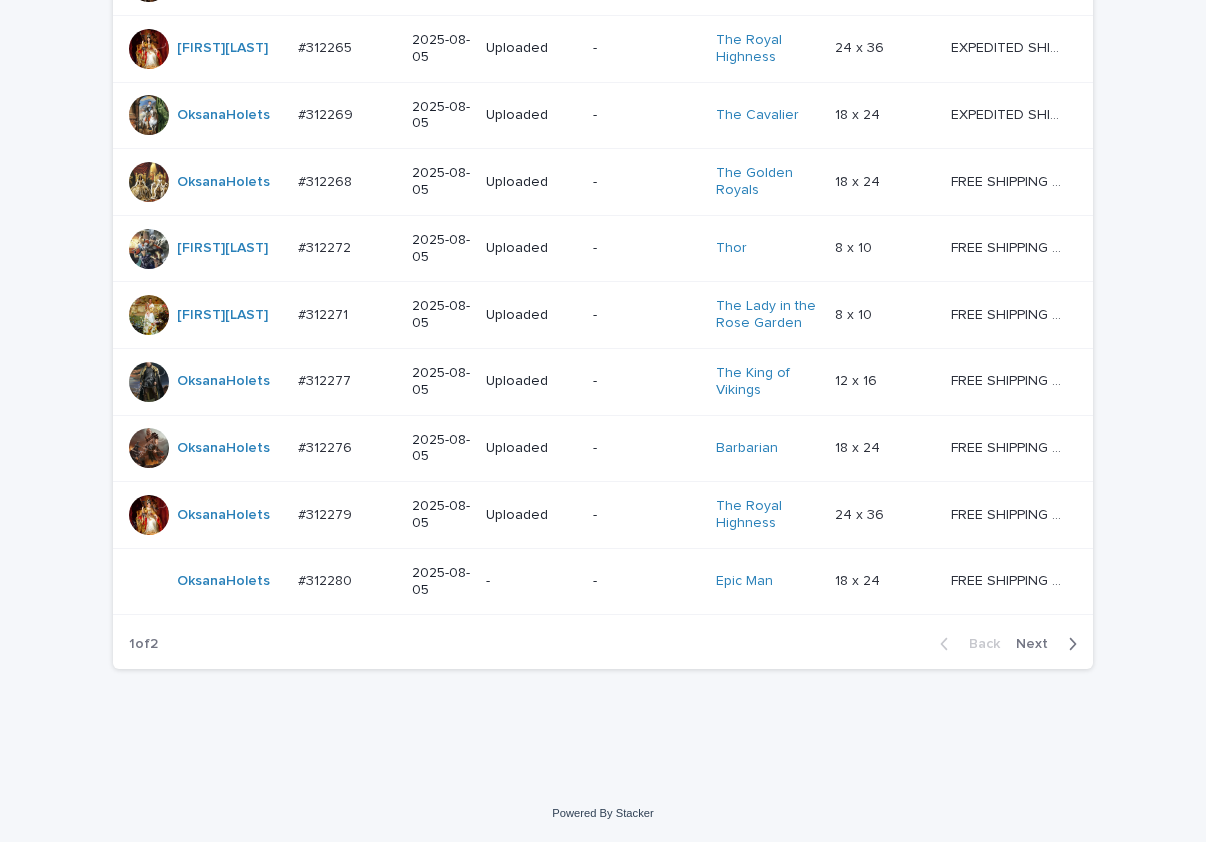 click on "-" at bounding box center (646, 448) 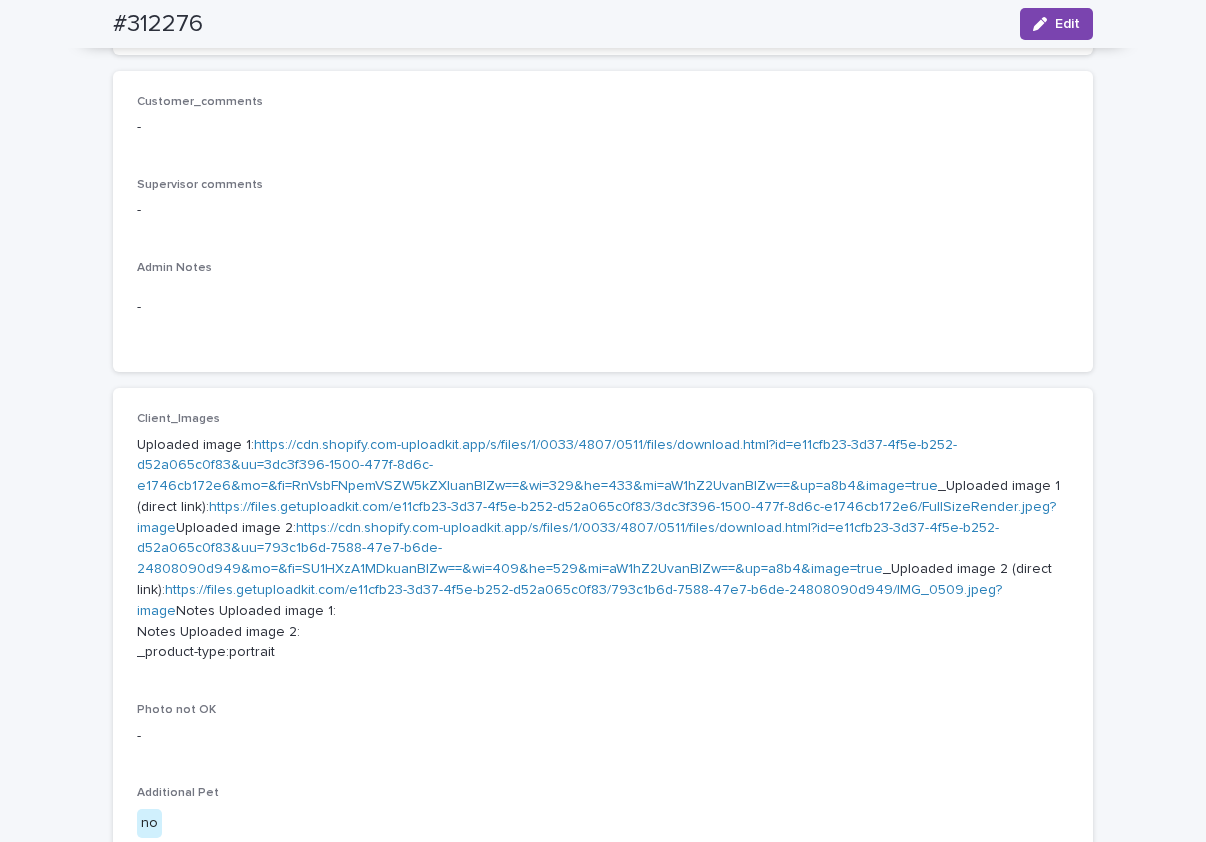 scroll, scrollTop: 699, scrollLeft: 0, axis: vertical 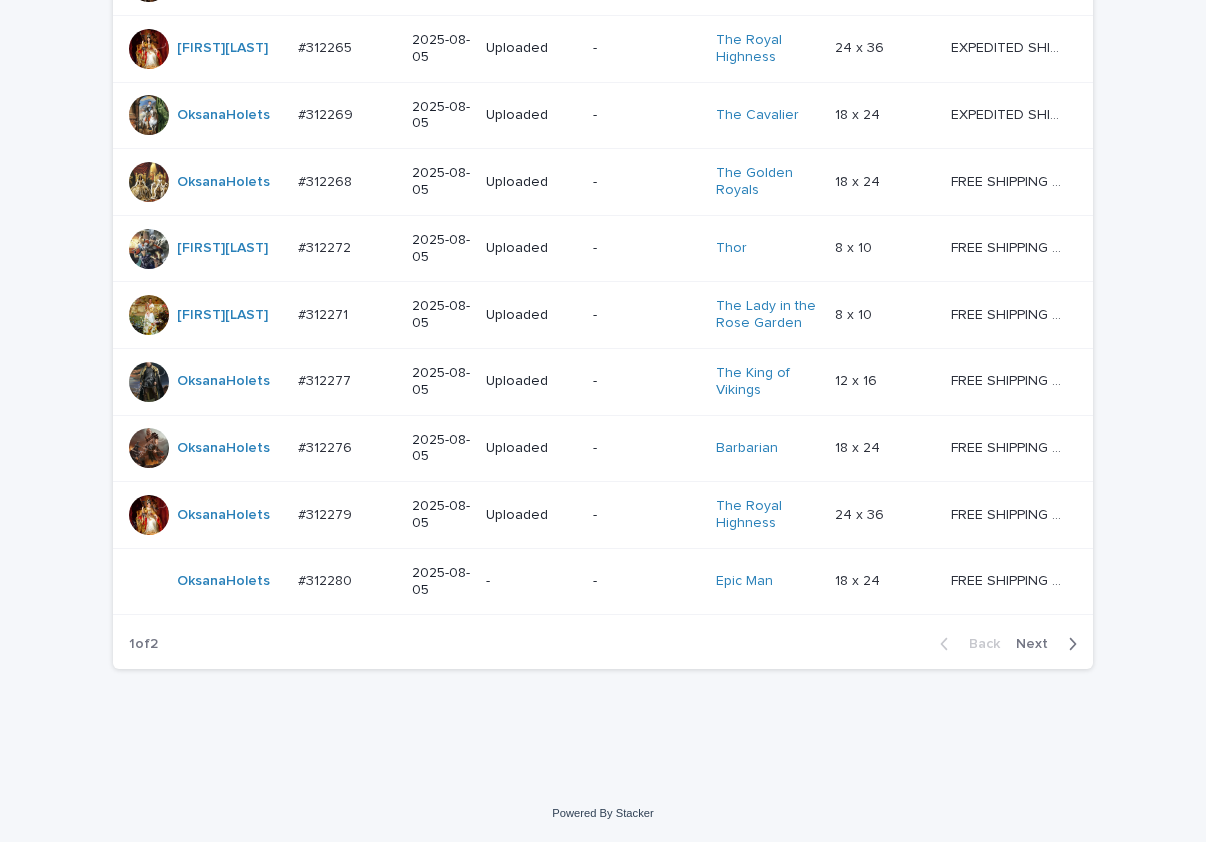 click on "-" at bounding box center (646, 515) 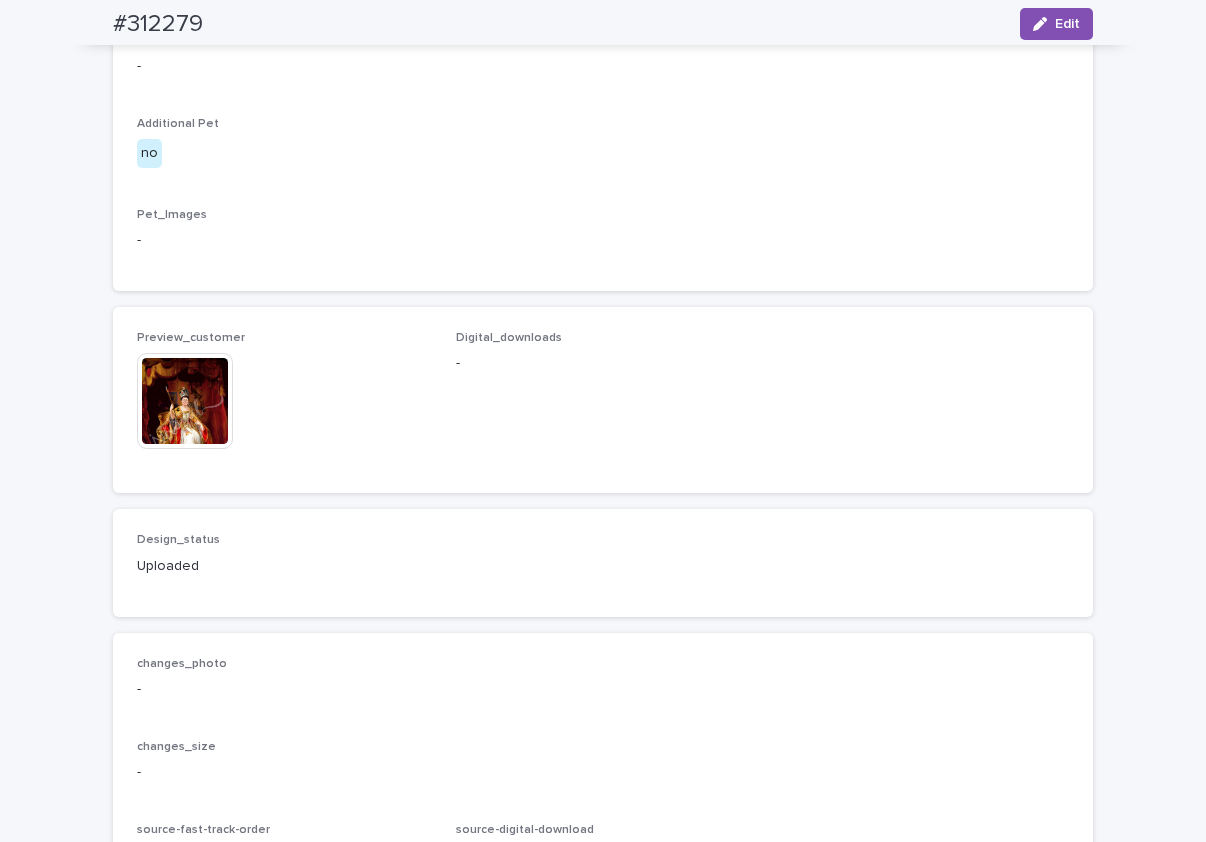 scroll, scrollTop: 1050, scrollLeft: 0, axis: vertical 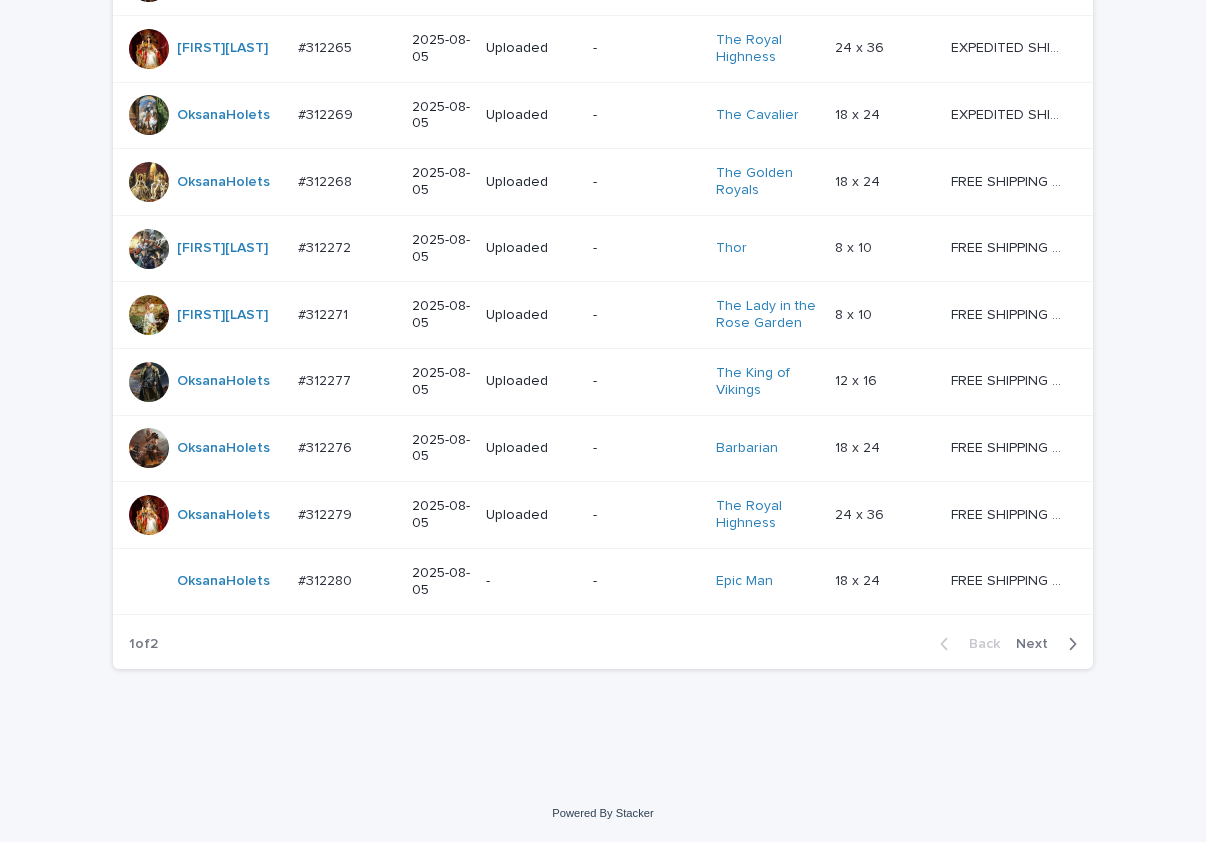 click on "-" at bounding box center [531, 581] 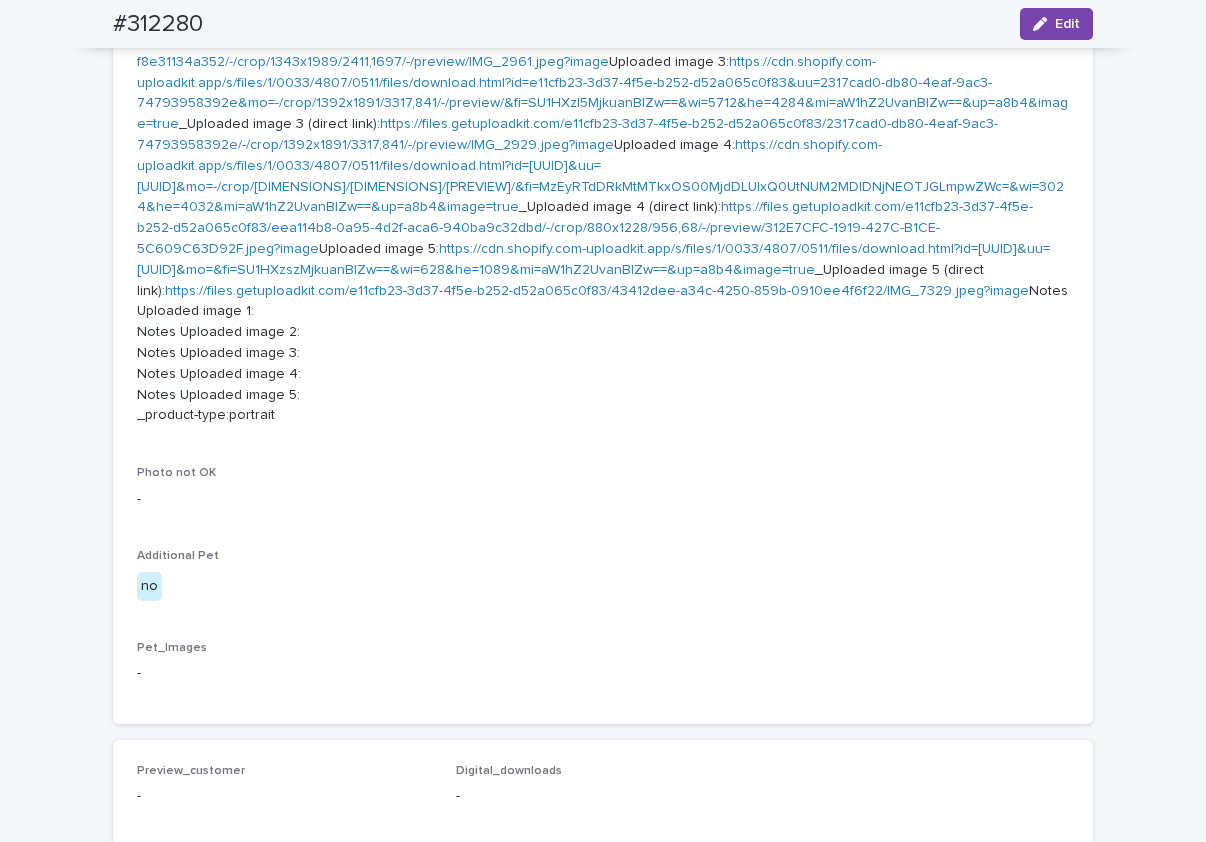scroll, scrollTop: 1400, scrollLeft: 0, axis: vertical 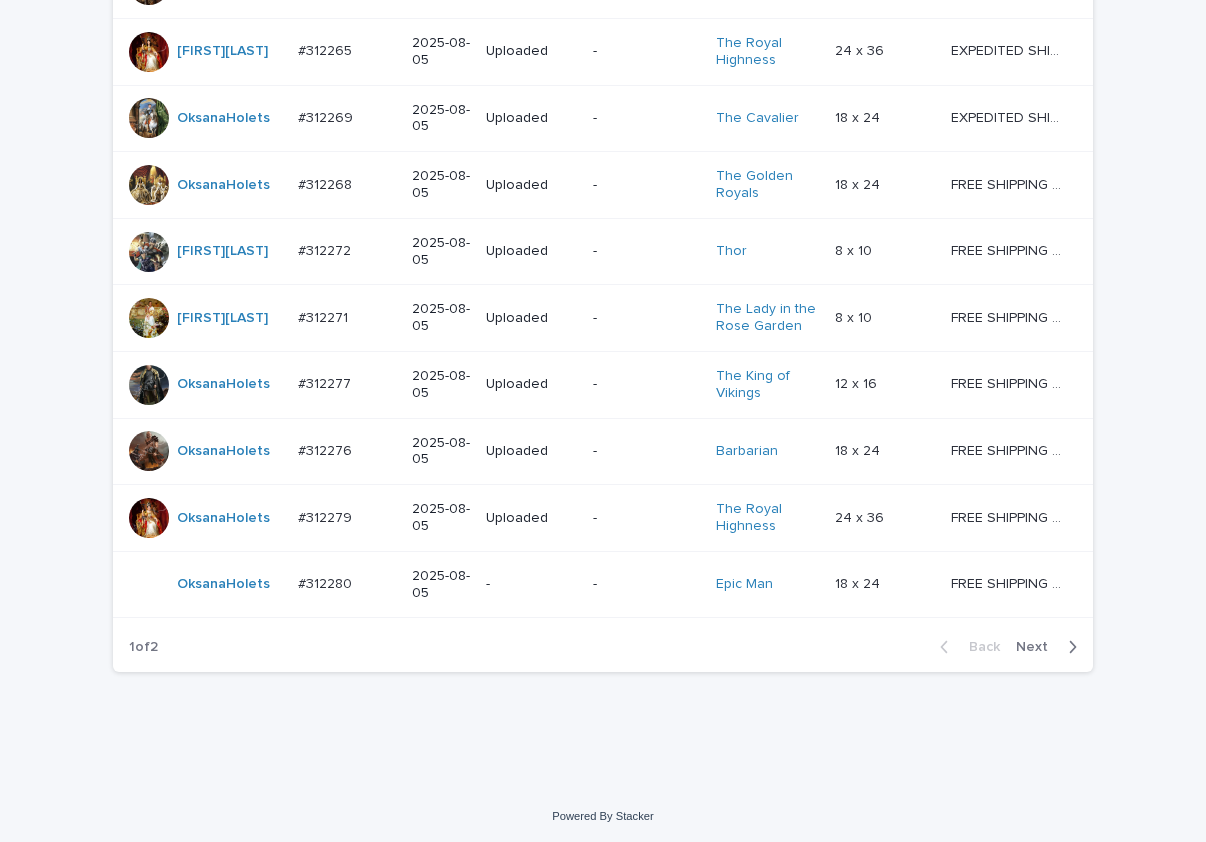 click on "Next" at bounding box center (1038, 647) 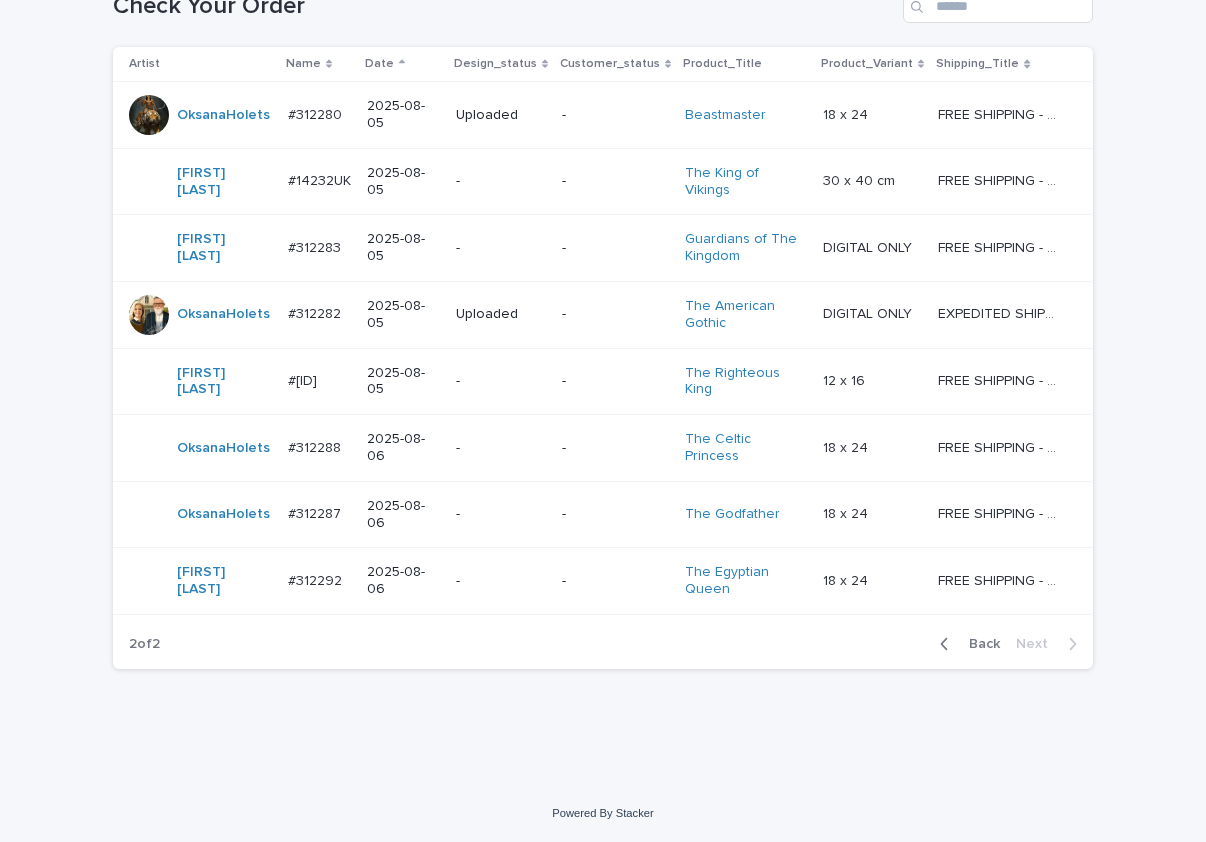 scroll, scrollTop: 314, scrollLeft: 0, axis: vertical 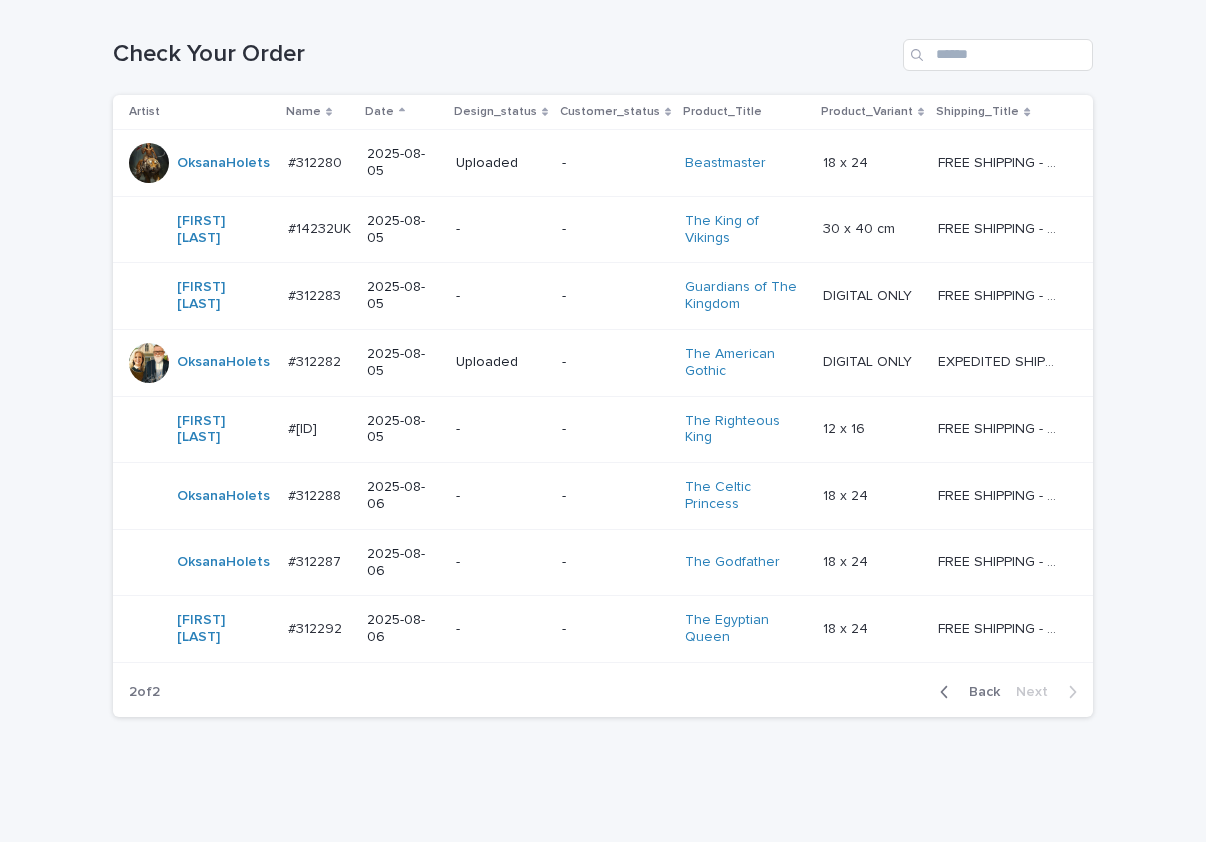 click on "-" at bounding box center (615, 163) 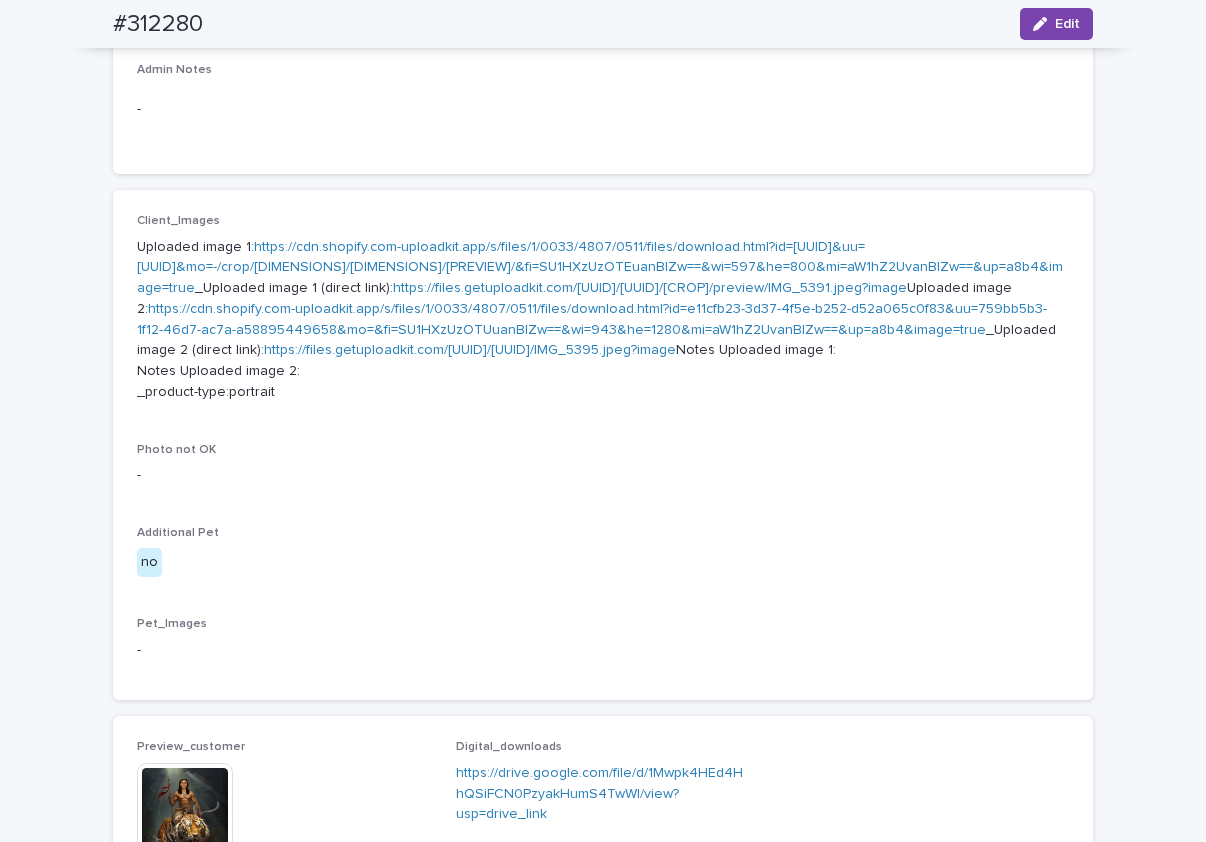 scroll, scrollTop: 1050, scrollLeft: 0, axis: vertical 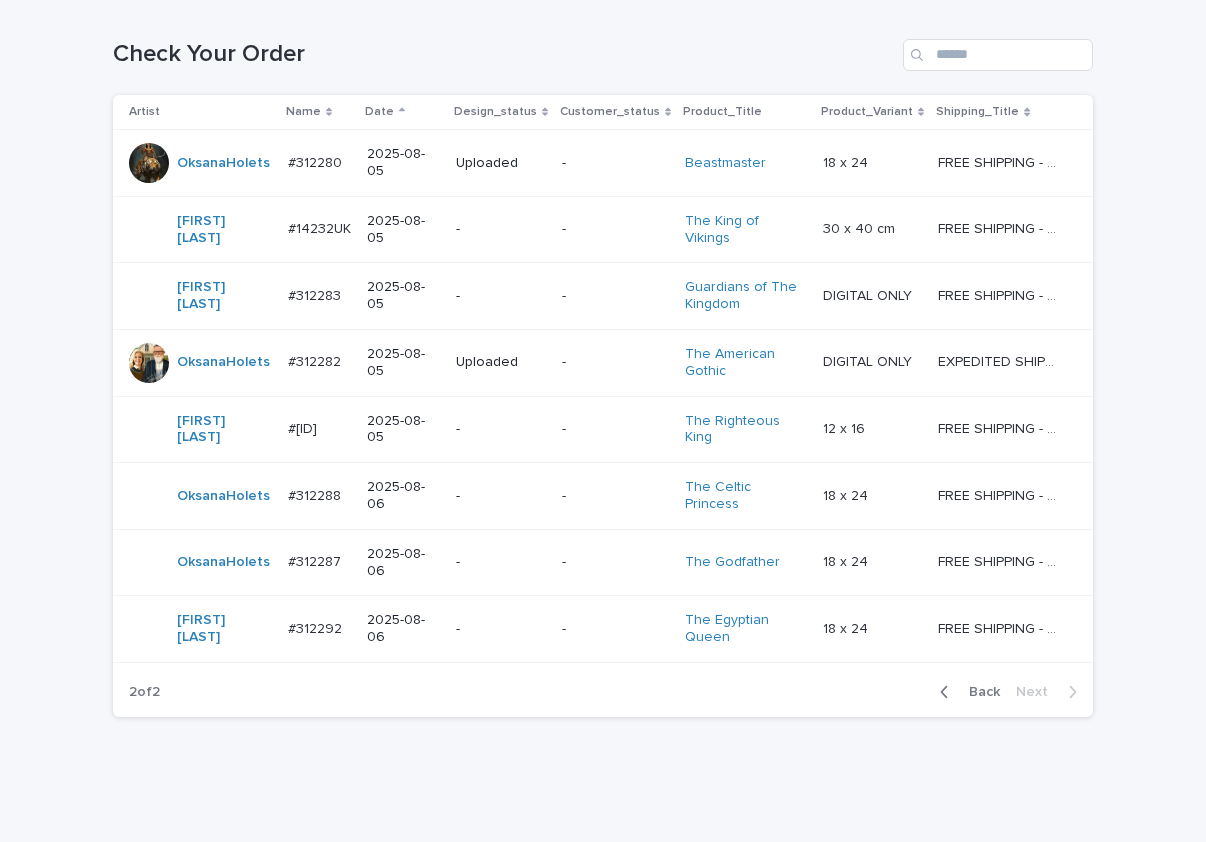 click on "-" at bounding box center (615, 362) 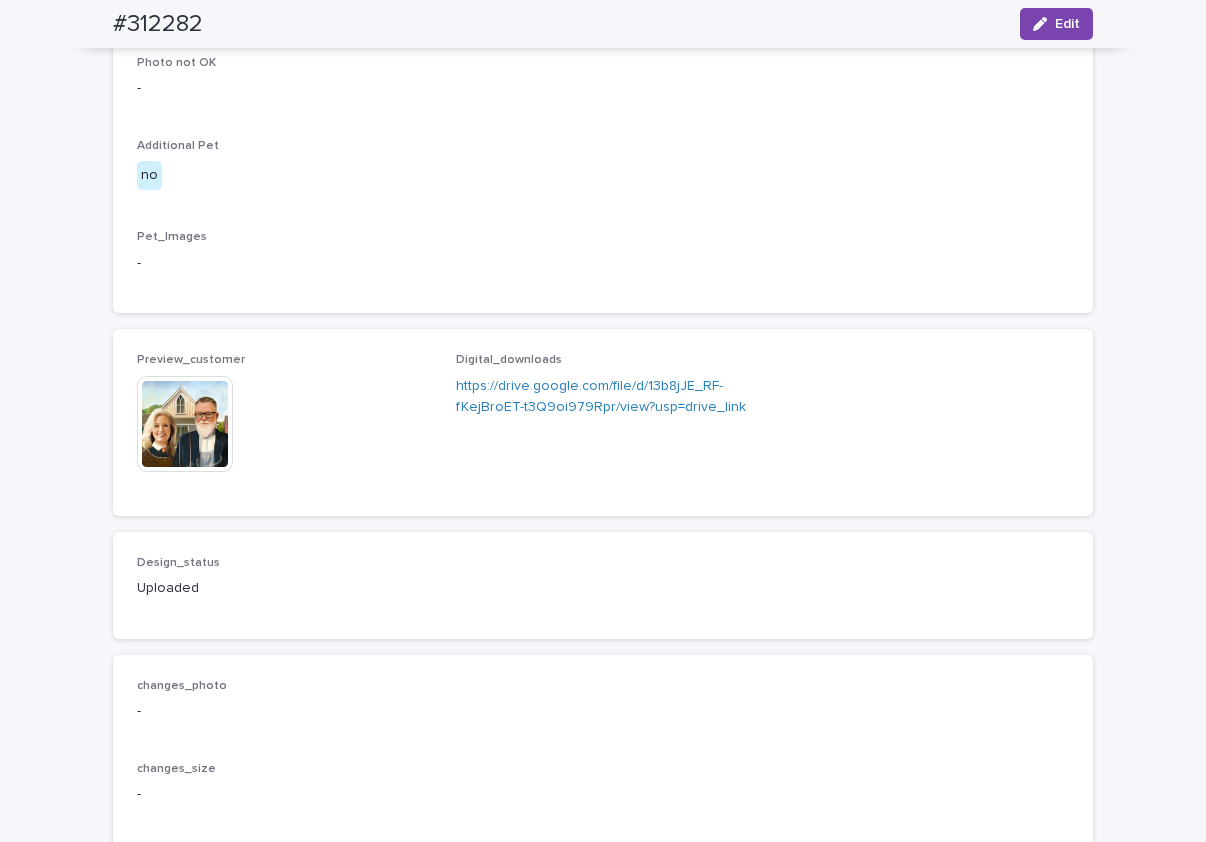scroll, scrollTop: 2164, scrollLeft: 0, axis: vertical 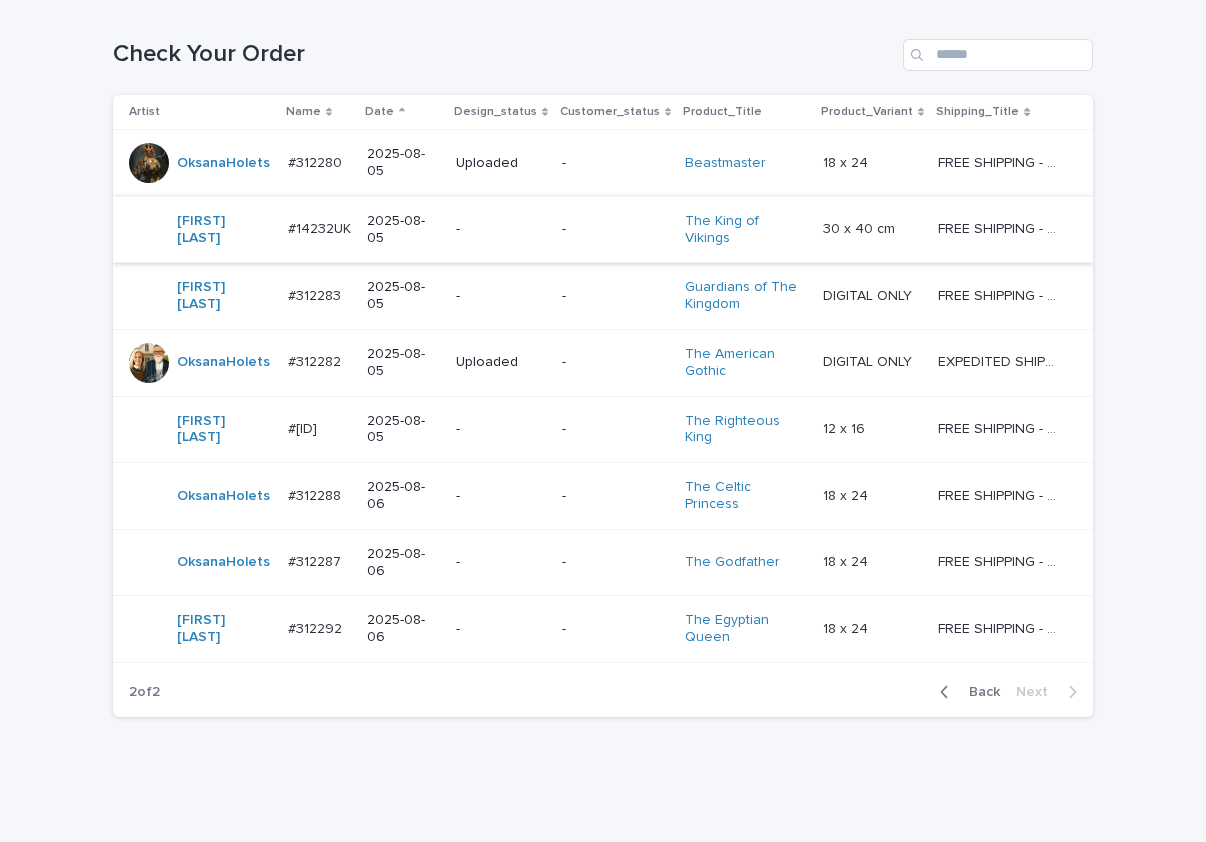 click on "-" at bounding box center [501, 496] 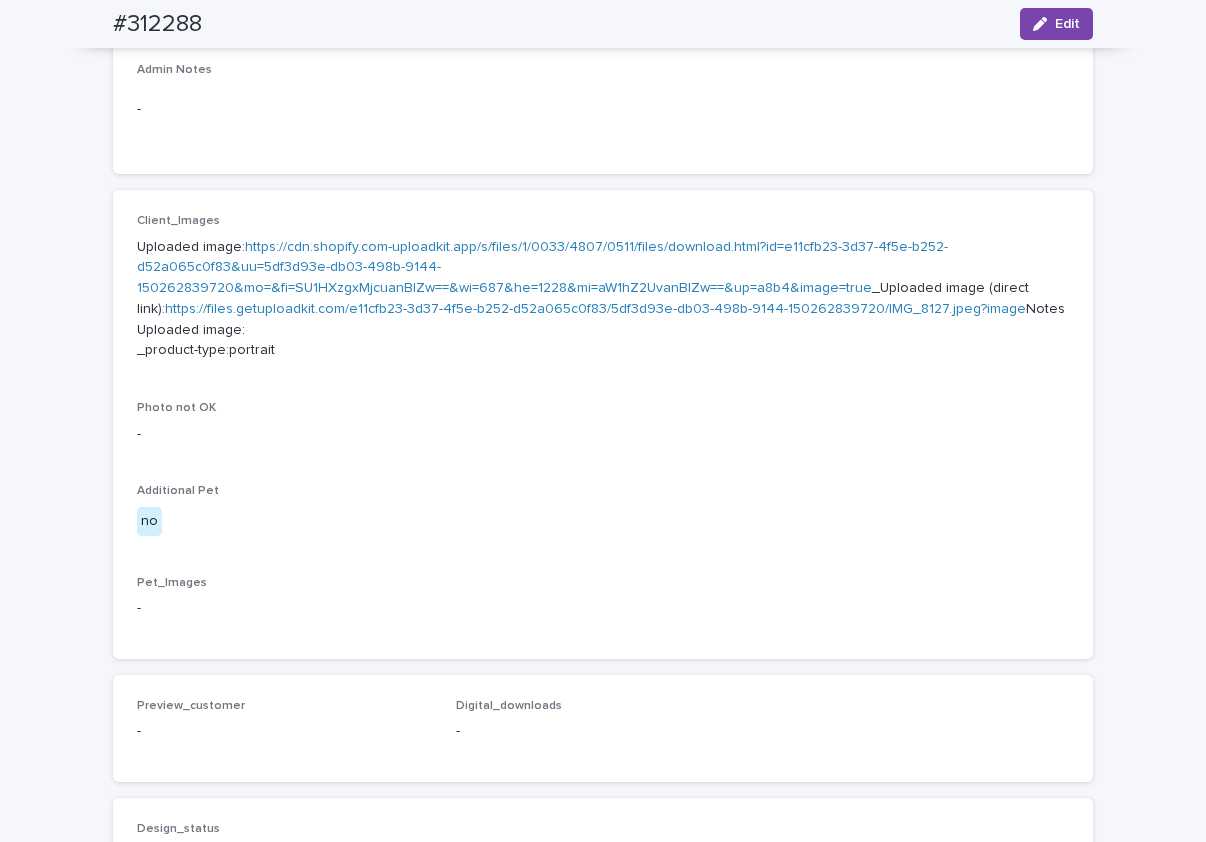 scroll, scrollTop: 1252, scrollLeft: 0, axis: vertical 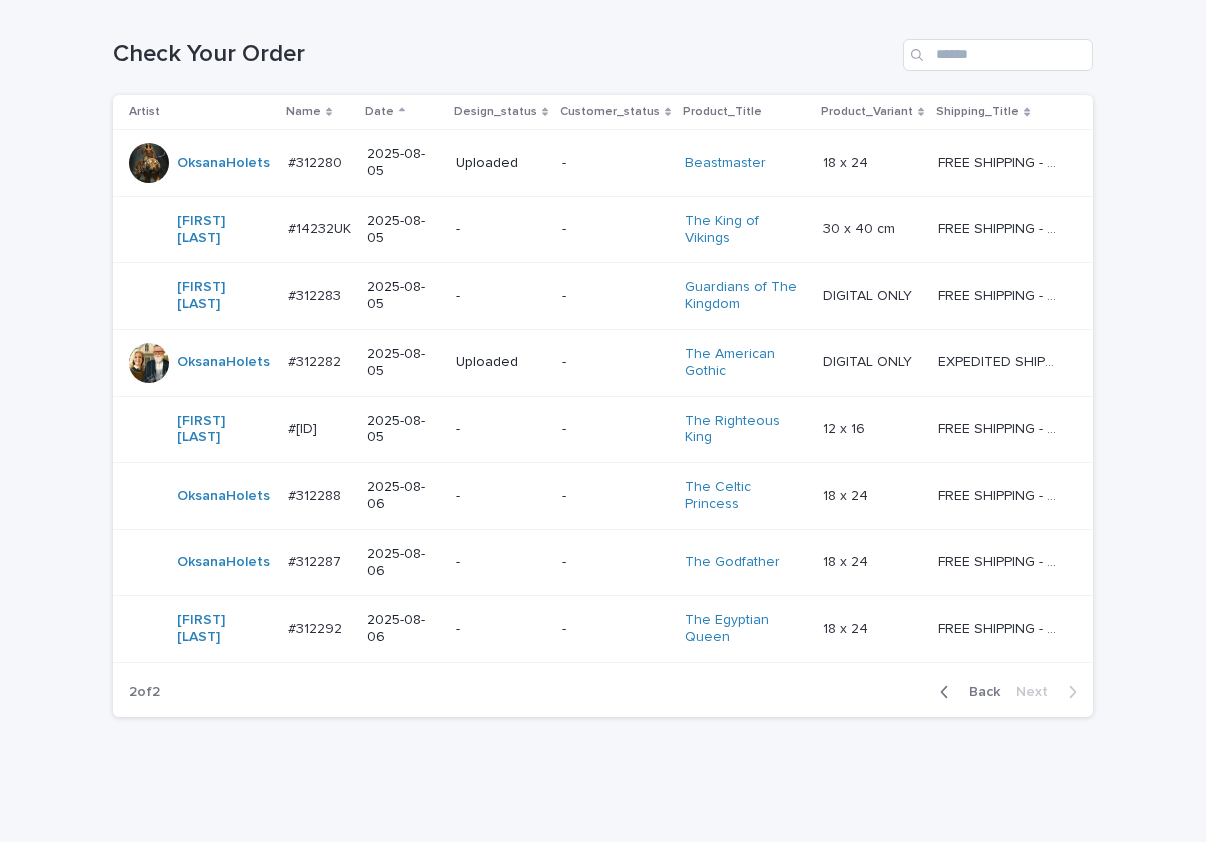 click on "-" at bounding box center (501, 562) 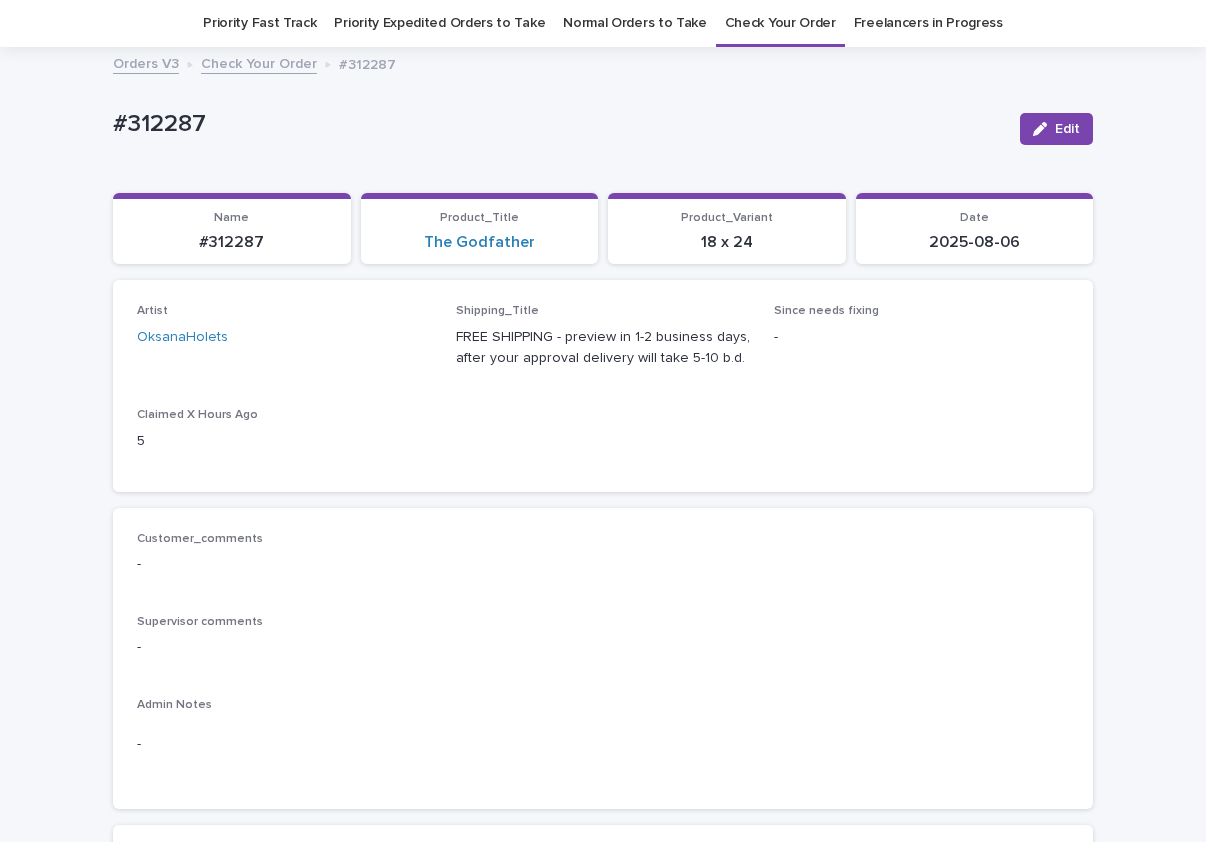 scroll, scrollTop: 764, scrollLeft: 0, axis: vertical 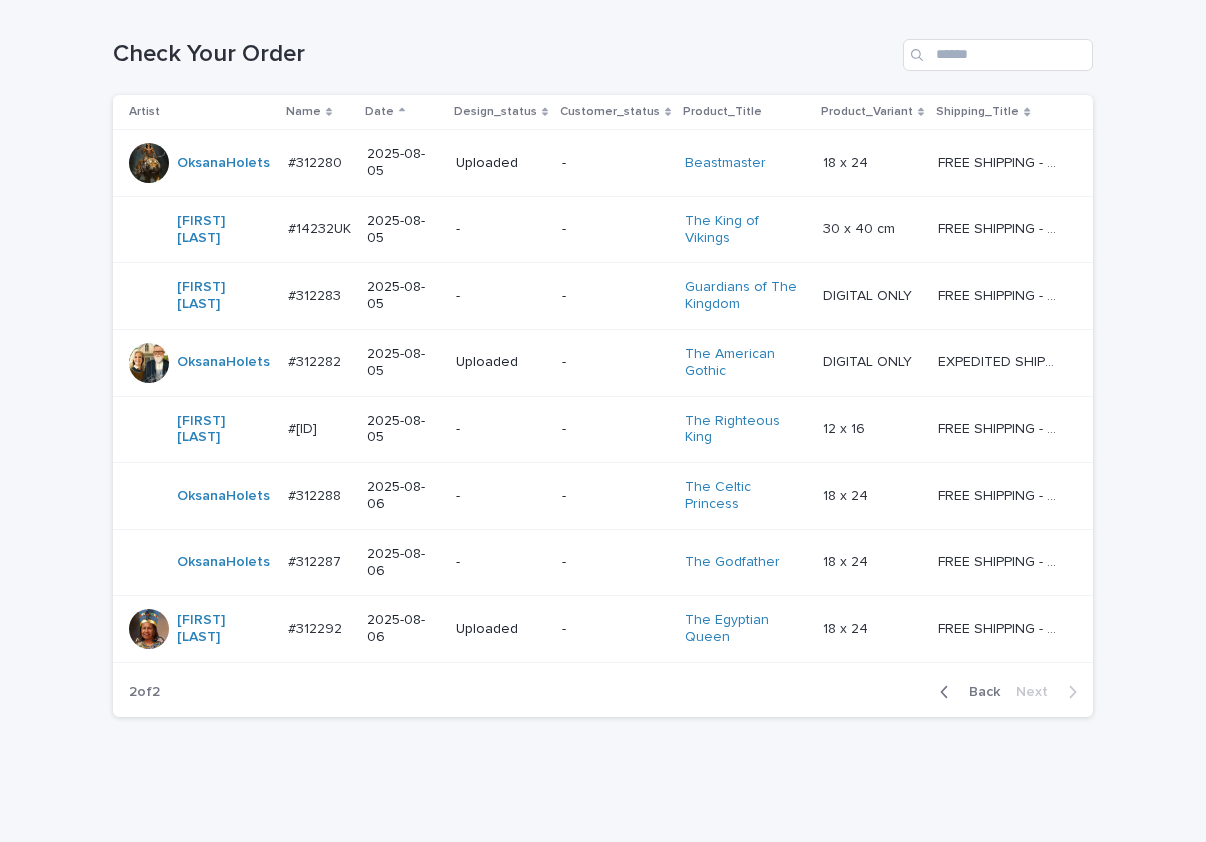 click on "Check Your Order" at bounding box center [504, 54] 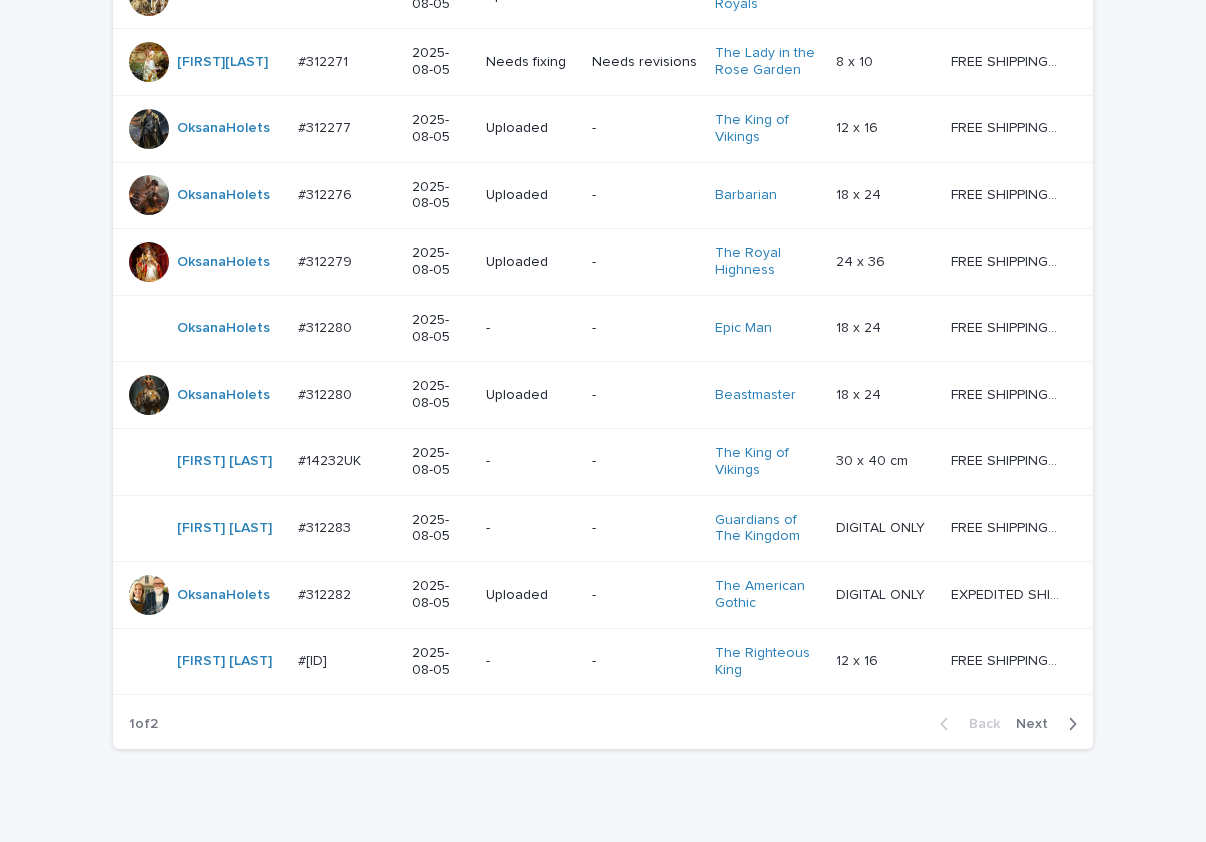 scroll, scrollTop: 1821, scrollLeft: 0, axis: vertical 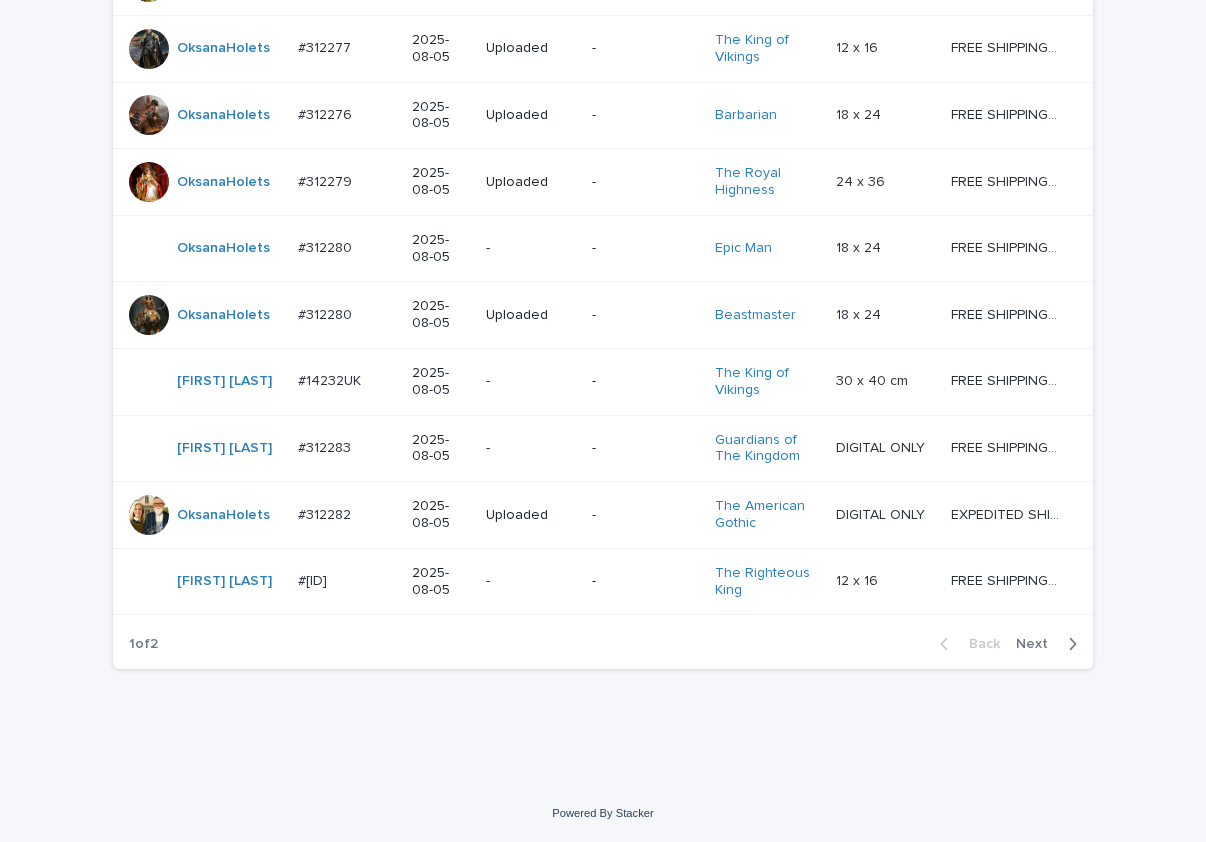 click on "Next" at bounding box center (1038, 644) 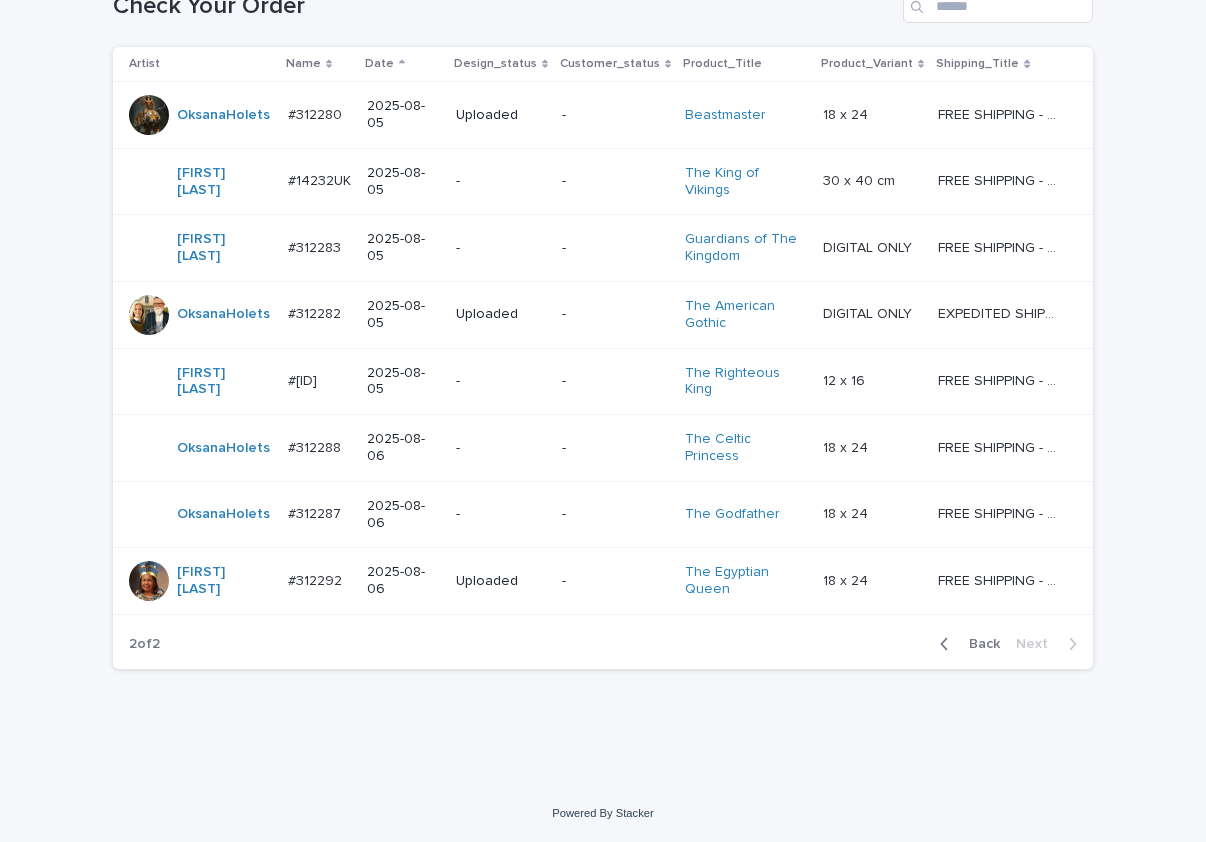 scroll, scrollTop: 314, scrollLeft: 0, axis: vertical 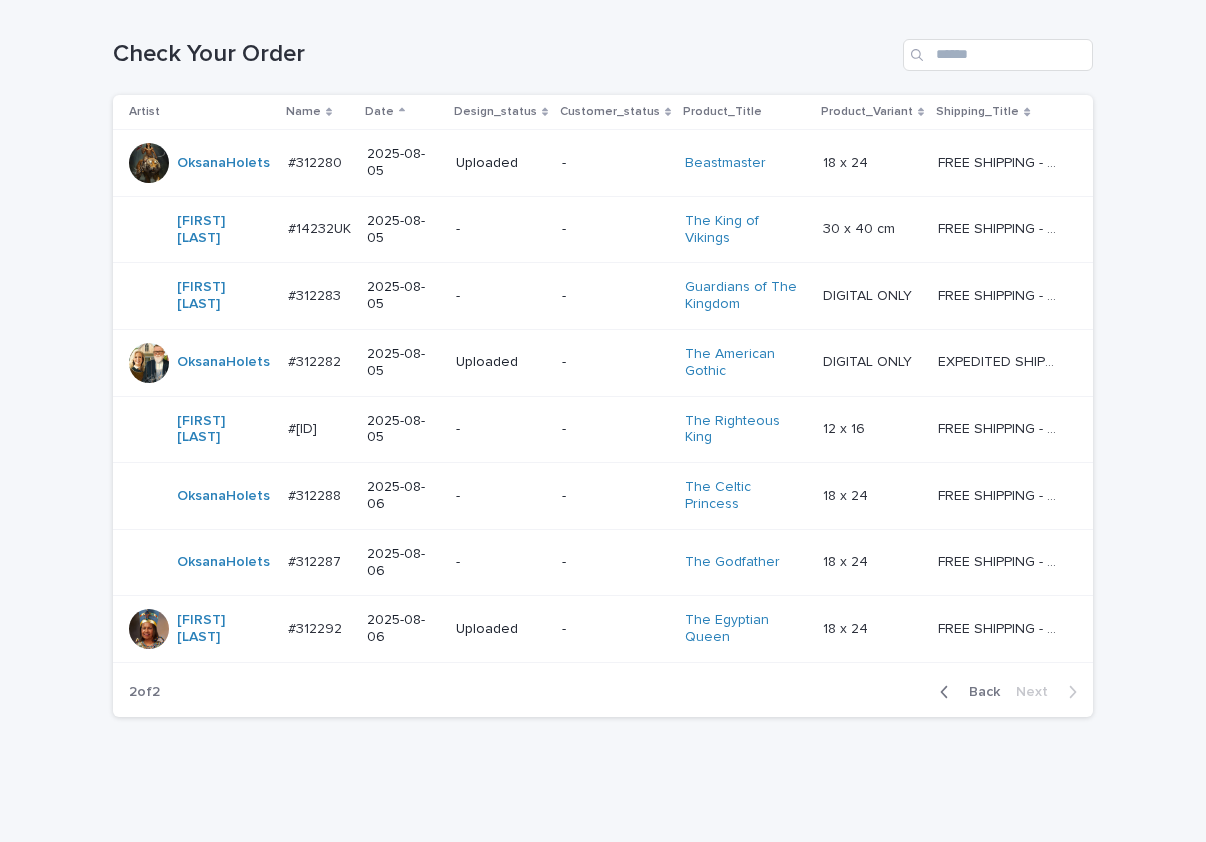 click on "Loading... Saving… Loading... Saving… Check Your Order Artist Name Date Design_status Customer_status Product_Title Product_Variant Shipping_Title [FIRST][LAST]   #[ID] #[ID]   [DATE] Uploaded - Beastmaster   18 x 24 18 x 24   FREE SHIPPING - preview in 1-2 business days, after your approval delivery will take 5-10 b.d. FREE SHIPPING - preview in 1-2 business days, after your approval delivery will take 5-10 b.d.   [FIRST][LAST]   #[ID] #[ID]   [DATE] - - The King of Vikings   30 x 40 cm 30 x 40 cm   FREE SHIPPING - preview in 1-2 business days, after your approval delivery will take 10-12 business days FREE SHIPPING - preview in 1-2 business days, after your approval delivery will take 10-12 business days   [FIRST][LAST]   #[ID] #[ID]   [DATE] - - Guardians of The Kingdom   DIGITAL ONLY DIGITAL ONLY   FREE SHIPPING - preview in 1-2 business days, after your approval delivery will take 5-10 b.d.   [FIRST][LAST]   #[ID] #[ID]   [DATE] Uploaded - The American Gothic" at bounding box center [603, 416] 